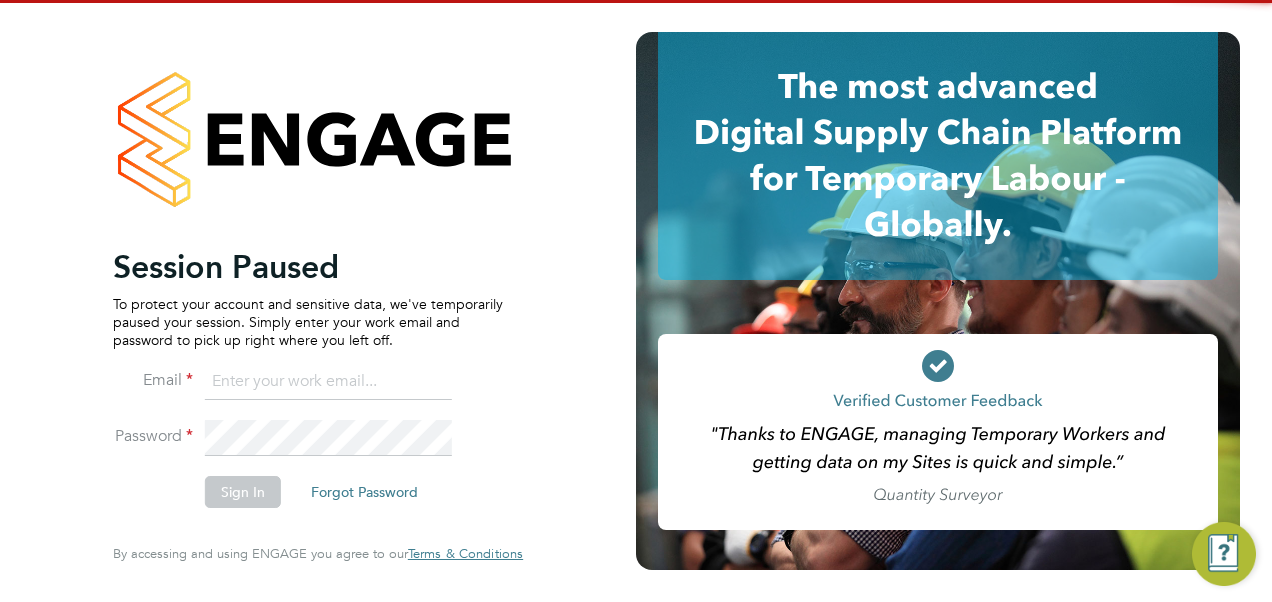 scroll, scrollTop: 0, scrollLeft: 0, axis: both 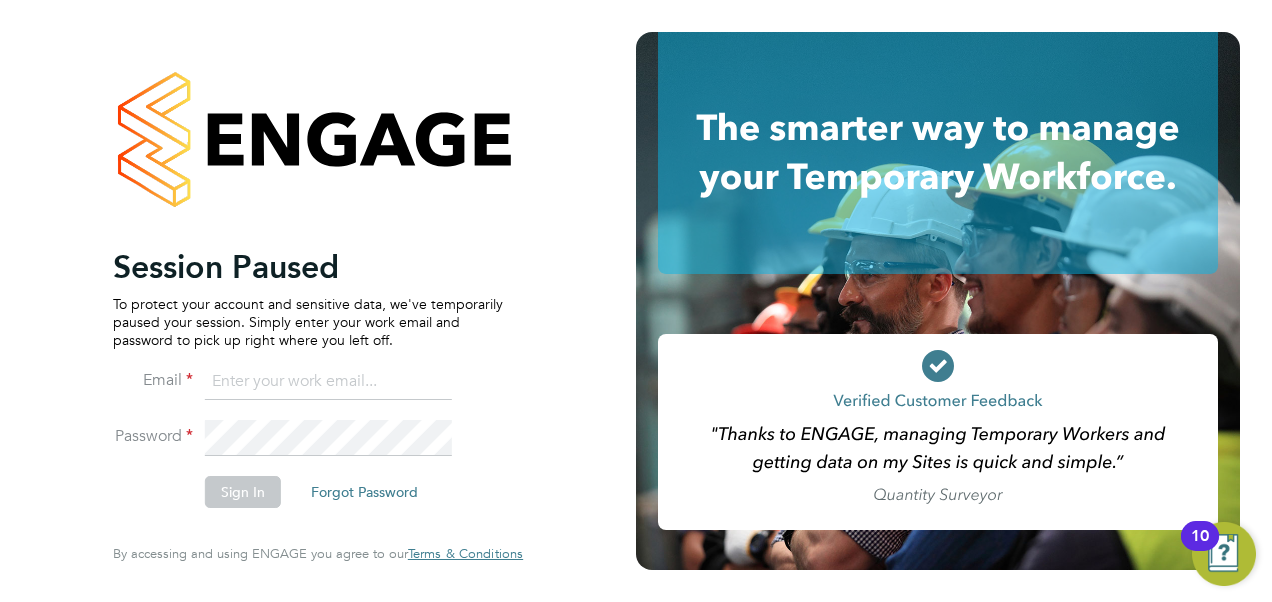 click 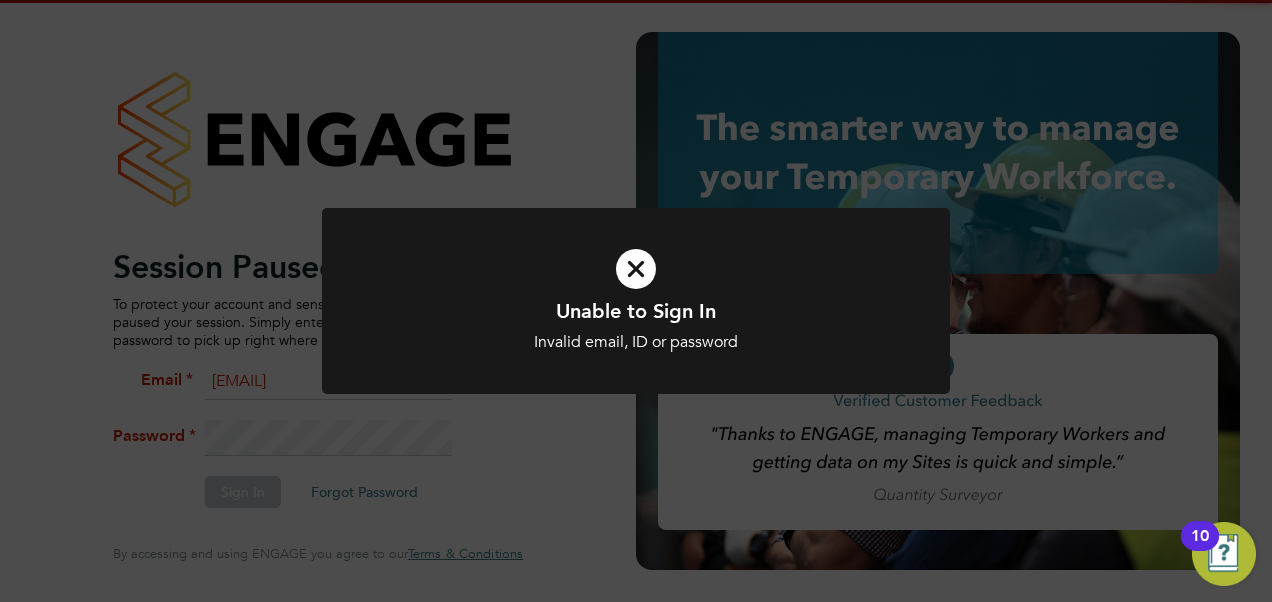click on "Unable to Sign In" at bounding box center [636, 311] 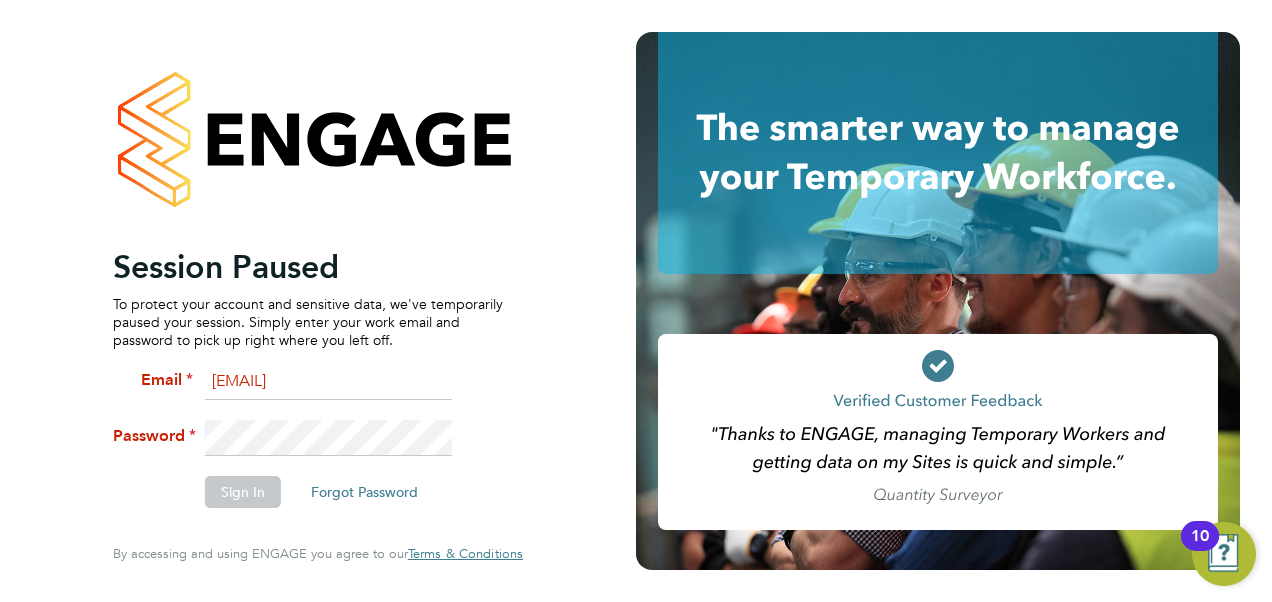click on "Session Paused To protect your account and sensitive data, we've temporarily paused your session. Simply enter your work email and password to pick up right where you left off. Email vendorkeyaccounts2@hays.com Password Sign In   Forgot Password   Enter your Code Key Your account has Two Factor Authentication enabled, adding an extra layer of security. Please enter your 6 Digit Code Key to access your account. You created this code using an Authenticator app. Code Key   Verify Account   Cancel Forgot your password? Enter the email you used to register with ENGAGE, and we'll send you instructions on how to reset your password. If you don't receive an email within a few minutes, please check your spam folder or try again. Email Send Reset Link   Cancel Thank you! If you have an account with us, we'll send you an email shortly containing password reset instructions. Back to Sign In  By accessing and using ENGAGE you agree to our   Terms & Conditions" 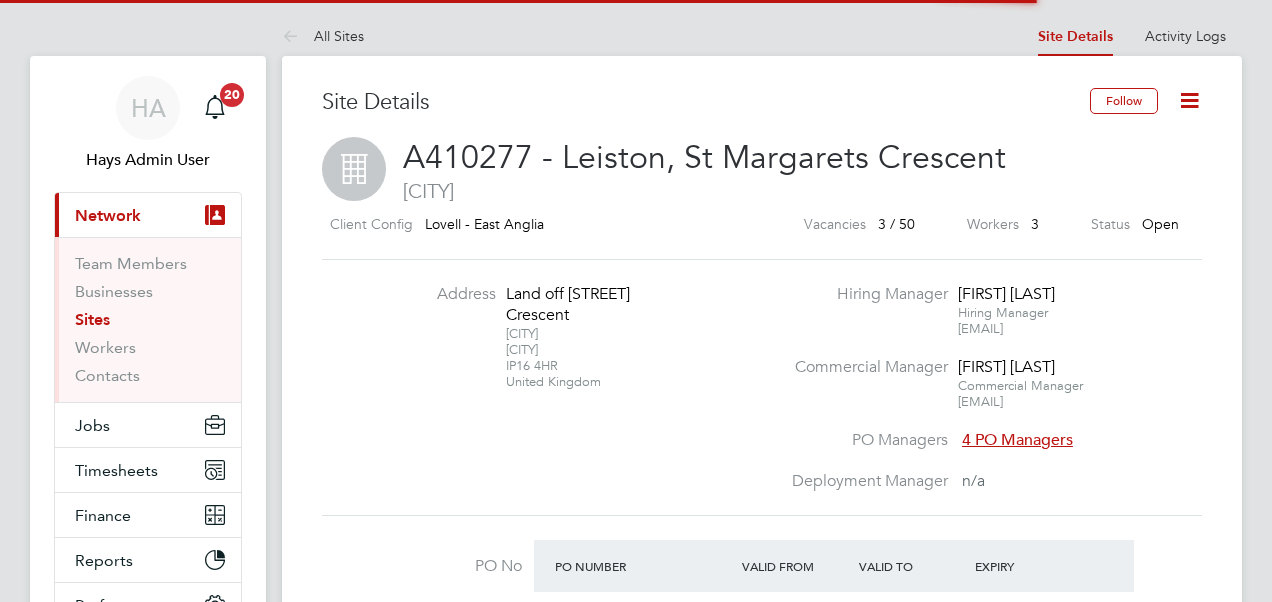 scroll, scrollTop: 0, scrollLeft: 0, axis: both 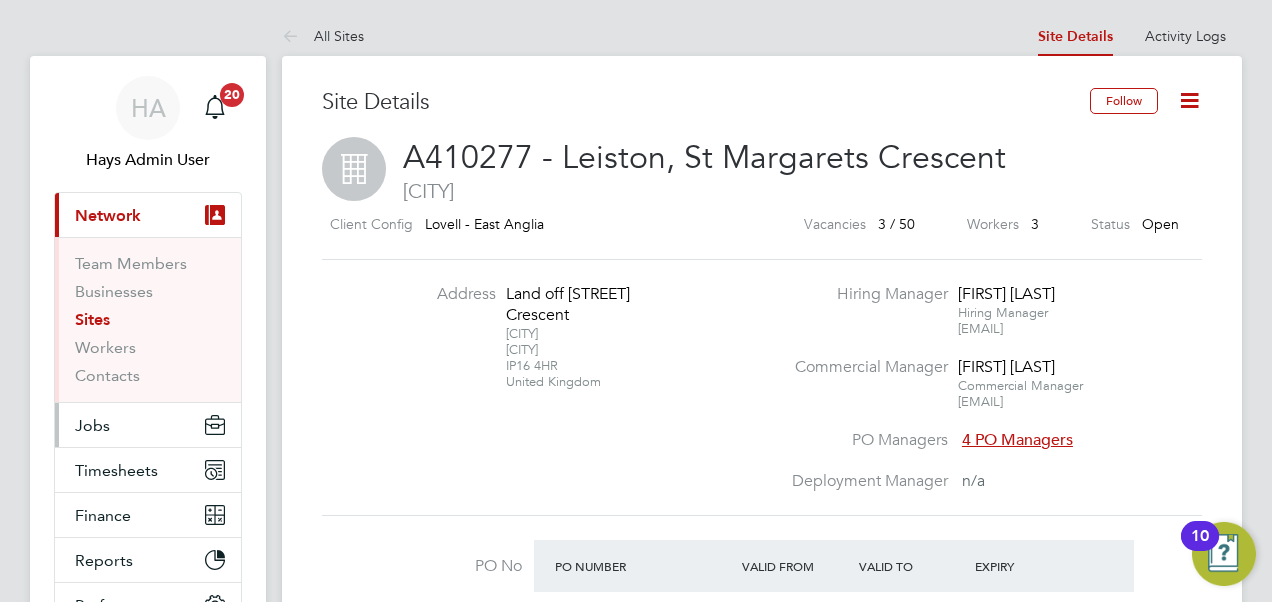 click on "Jobs" at bounding box center (92, 425) 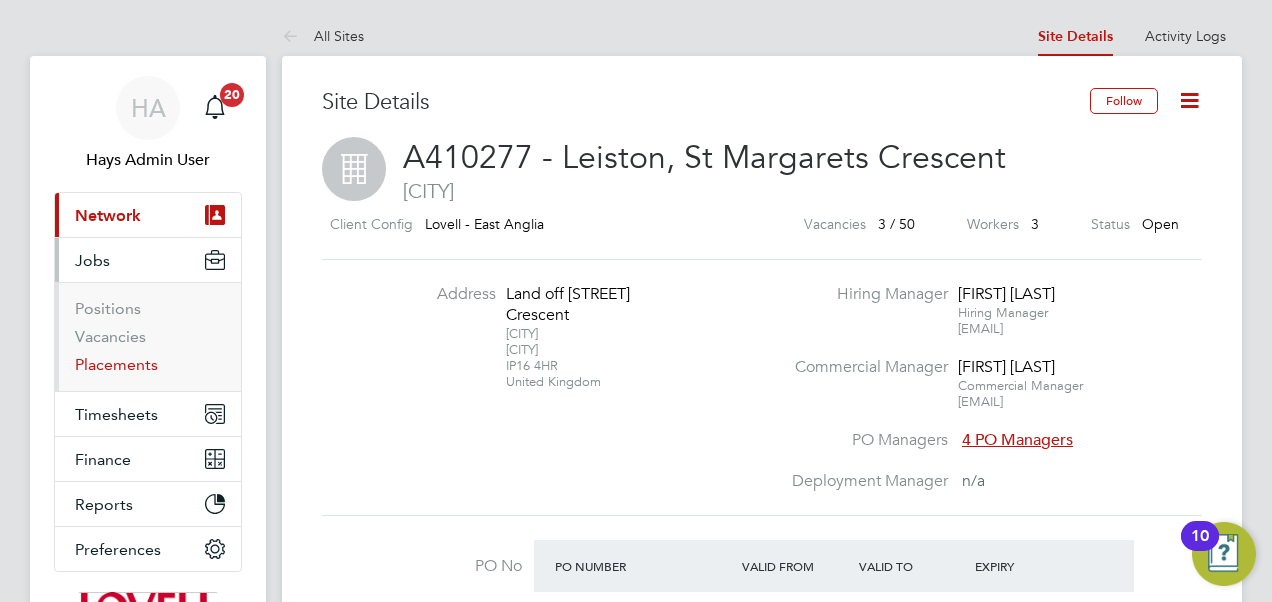 click on "Placements" at bounding box center (116, 364) 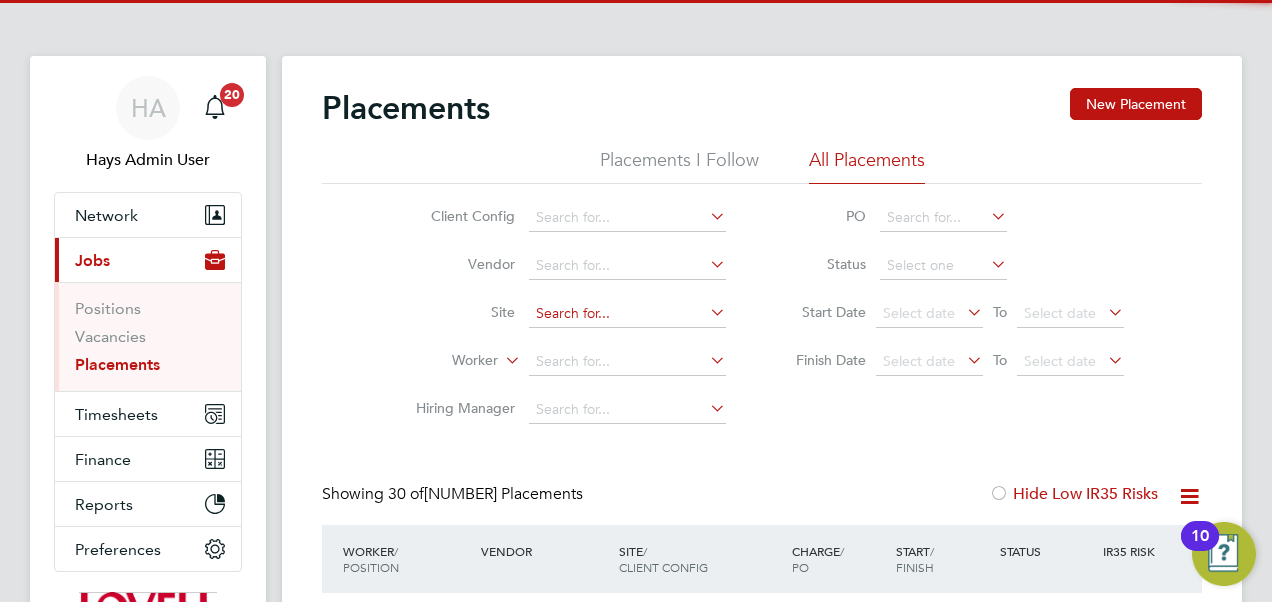 scroll, scrollTop: 10, scrollLeft: 10, axis: both 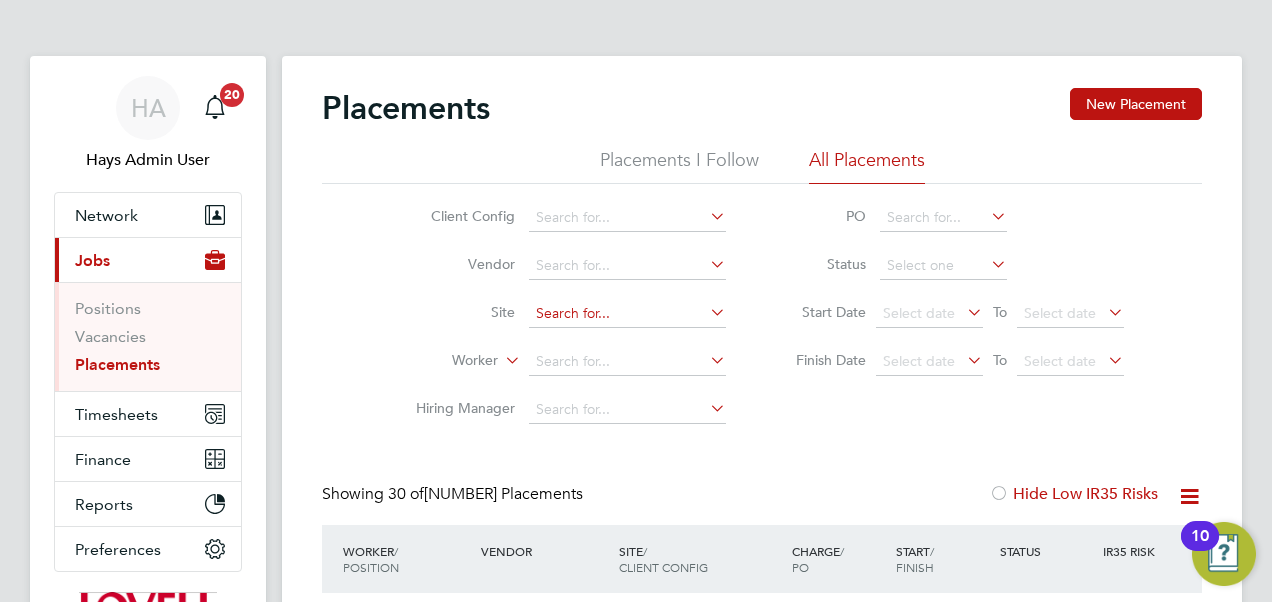 click 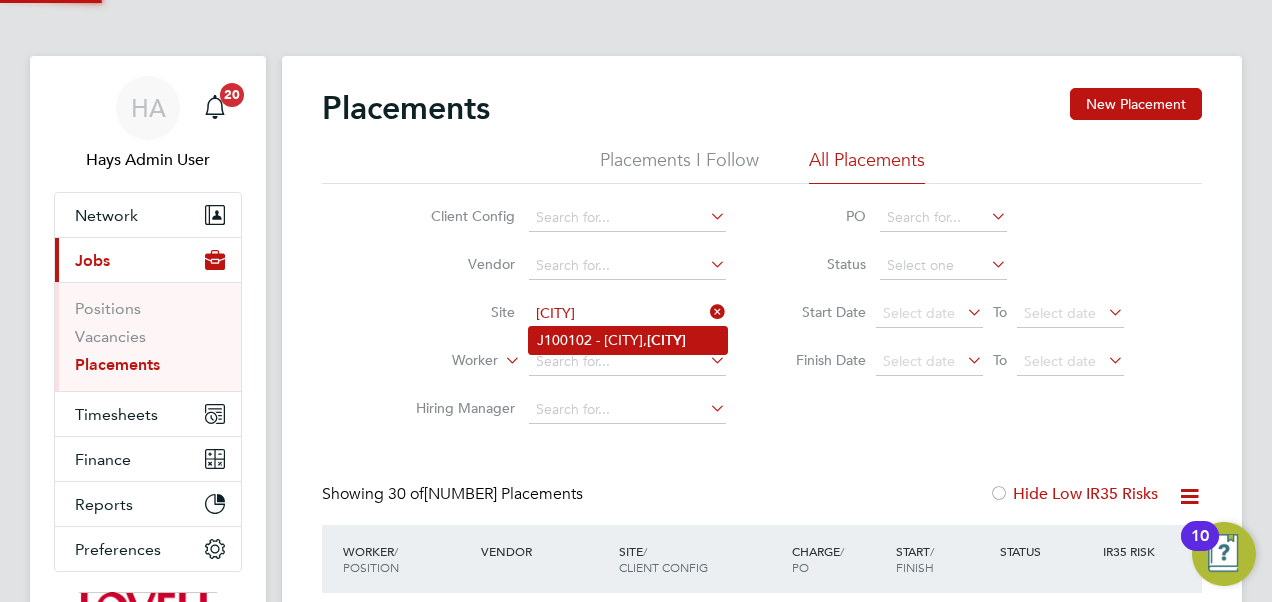 click on "[ID] - [CITY], [CITY]" 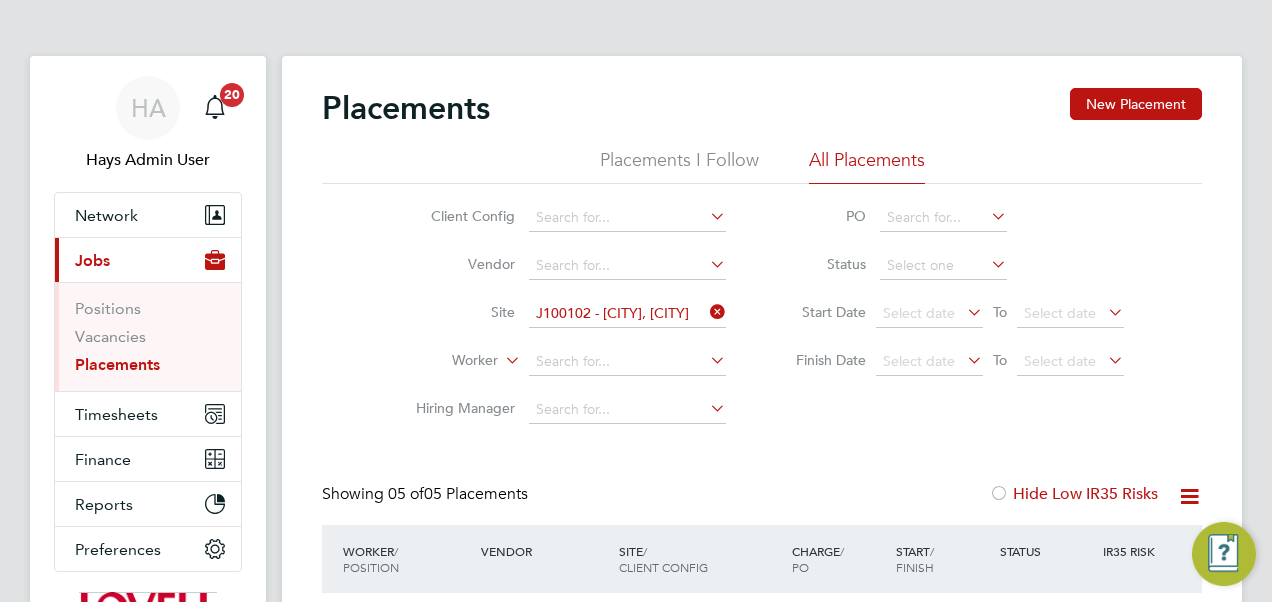 click on "Site   J100102 - Northgate, Morpeth" 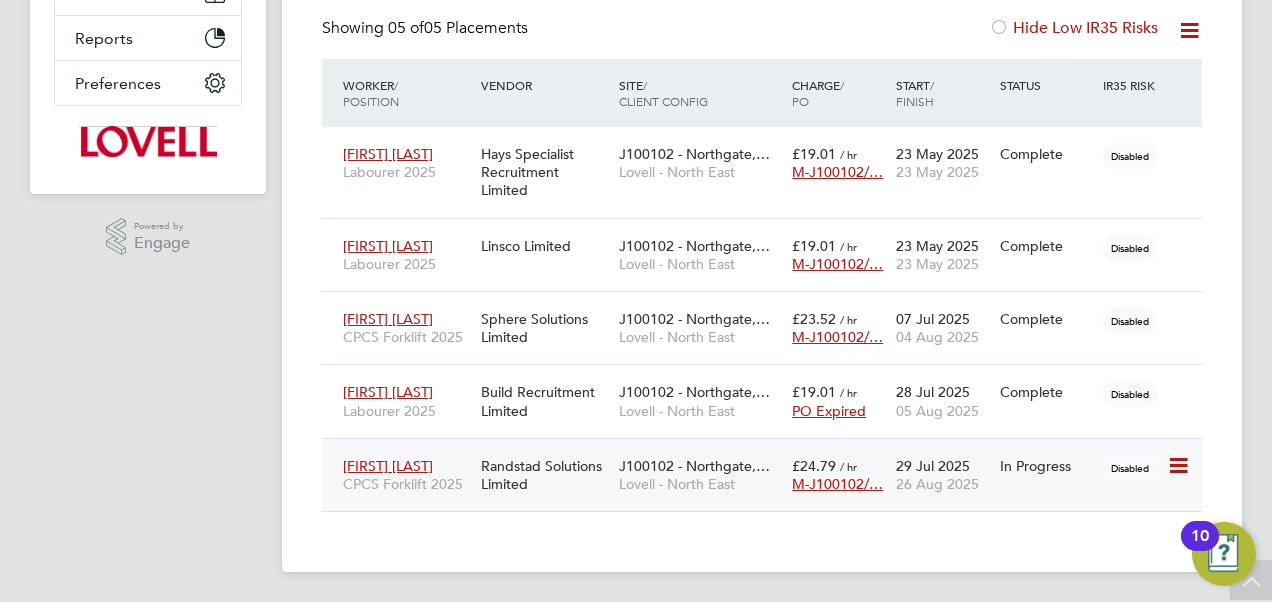 click on "Randstad Solutions Limited" 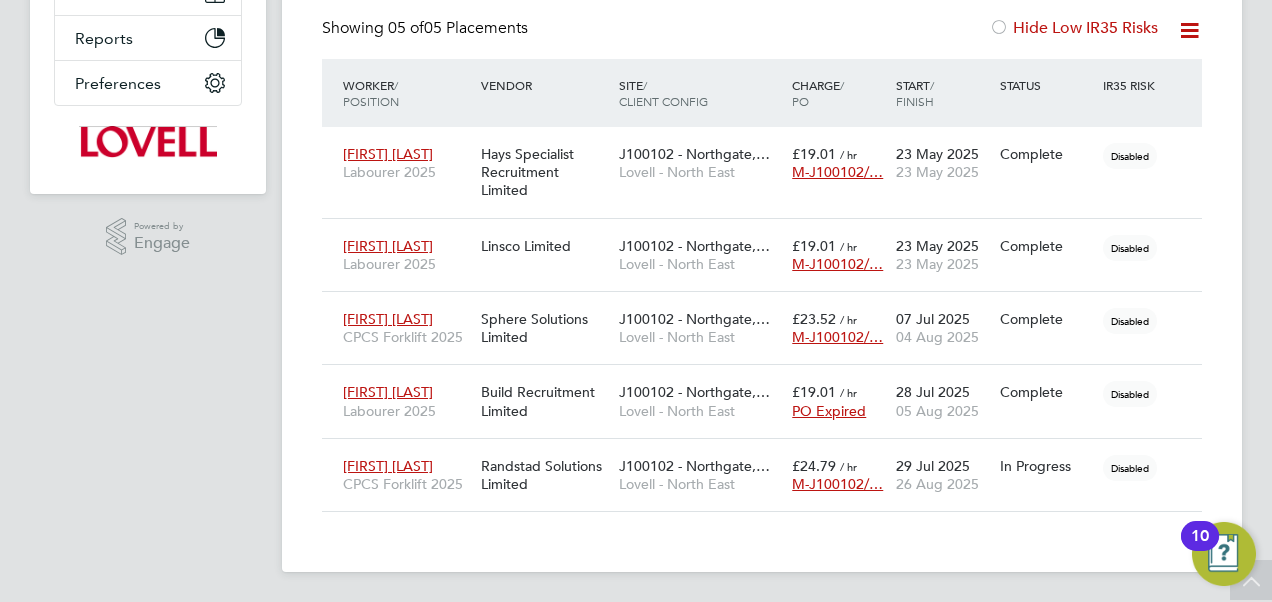 scroll, scrollTop: 0, scrollLeft: 0, axis: both 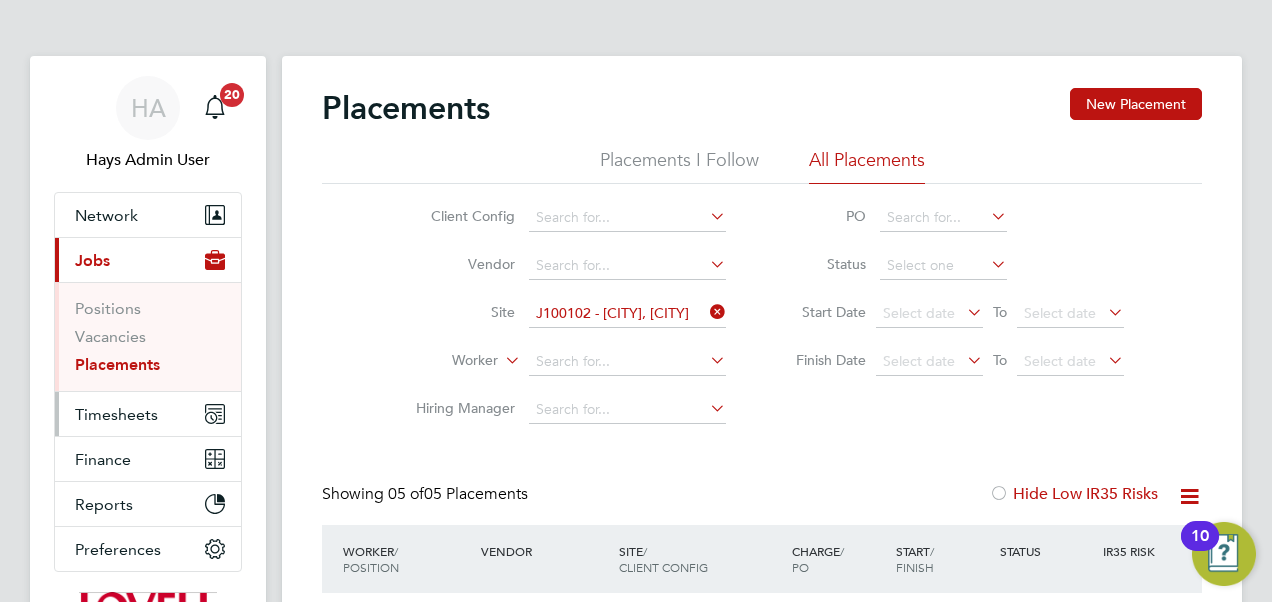 click on "Timesheets" at bounding box center (116, 414) 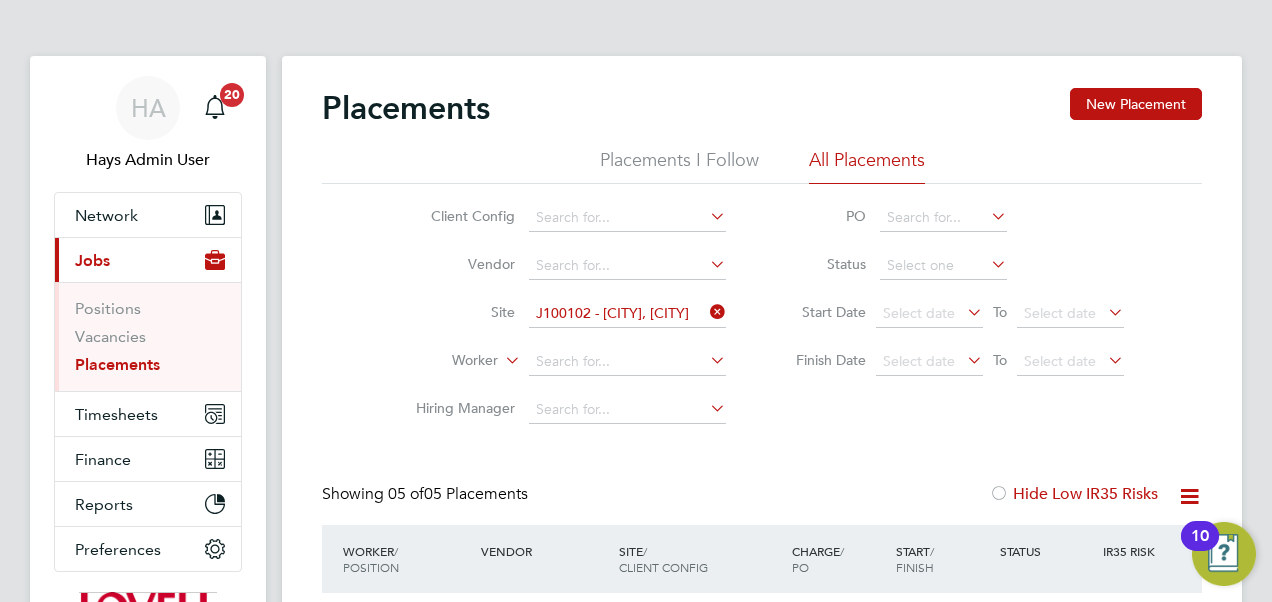 click 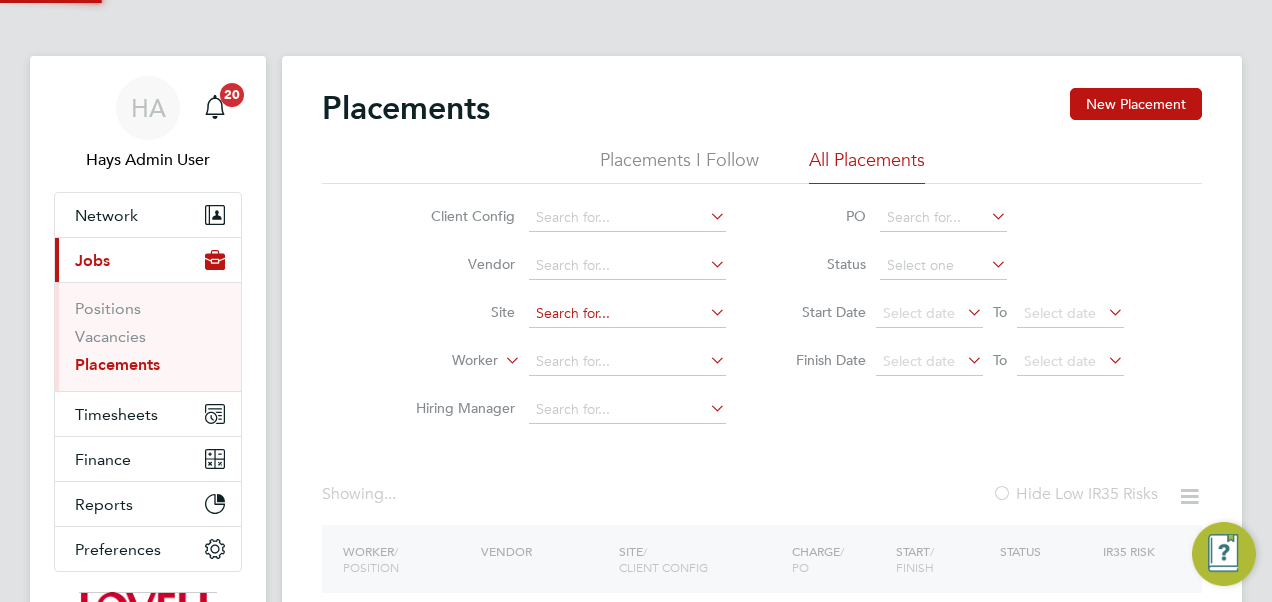 click 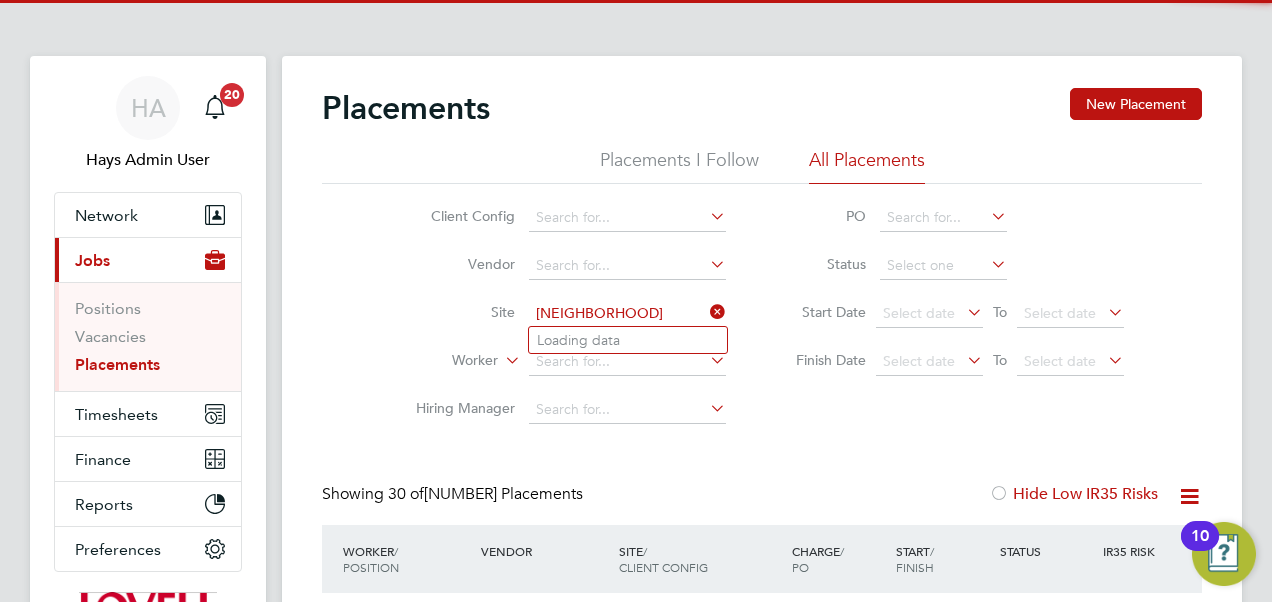 scroll, scrollTop: 10, scrollLeft: 10, axis: both 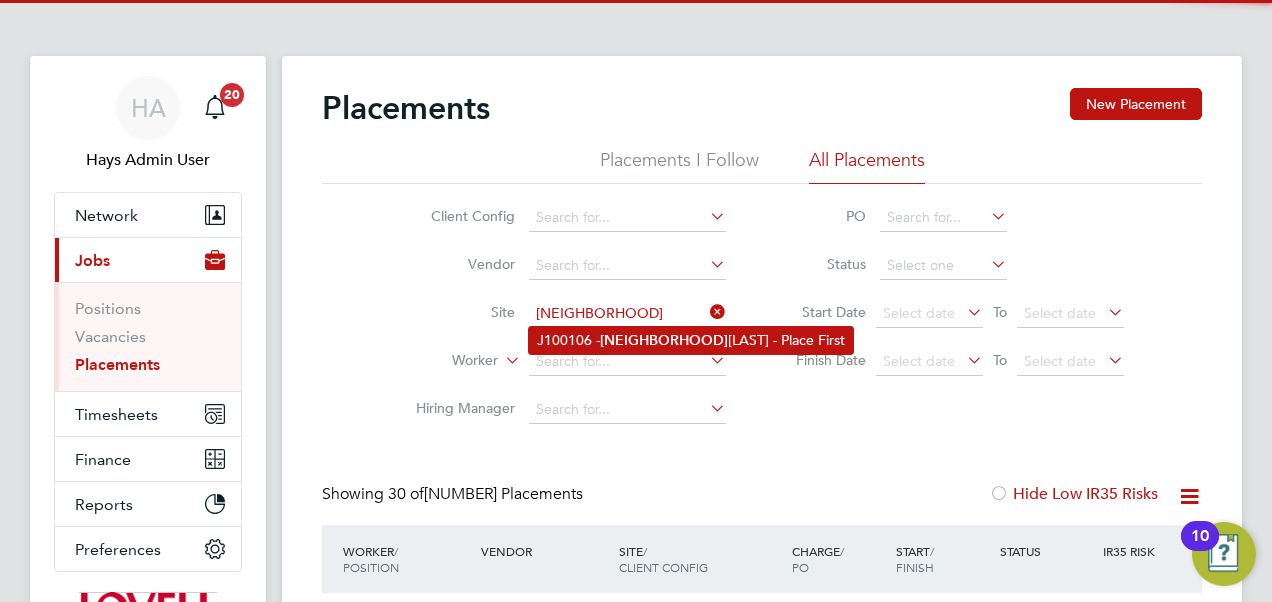 click on "J100106 -  Benwell  Denne - Place First" 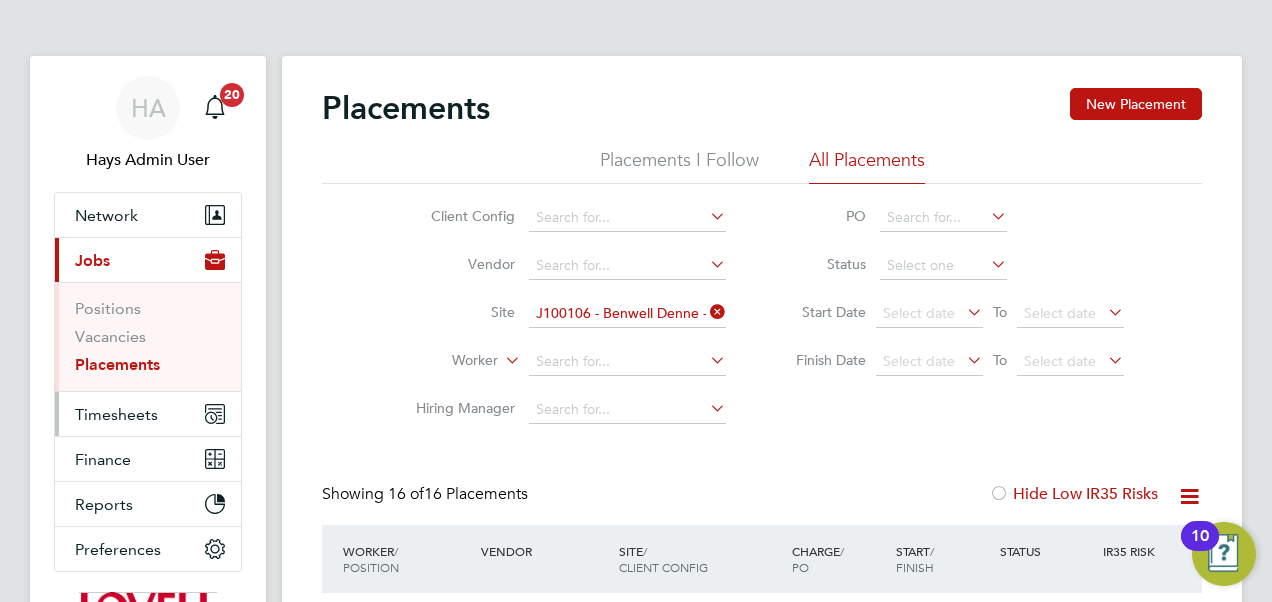 click on "Timesheets" at bounding box center (116, 414) 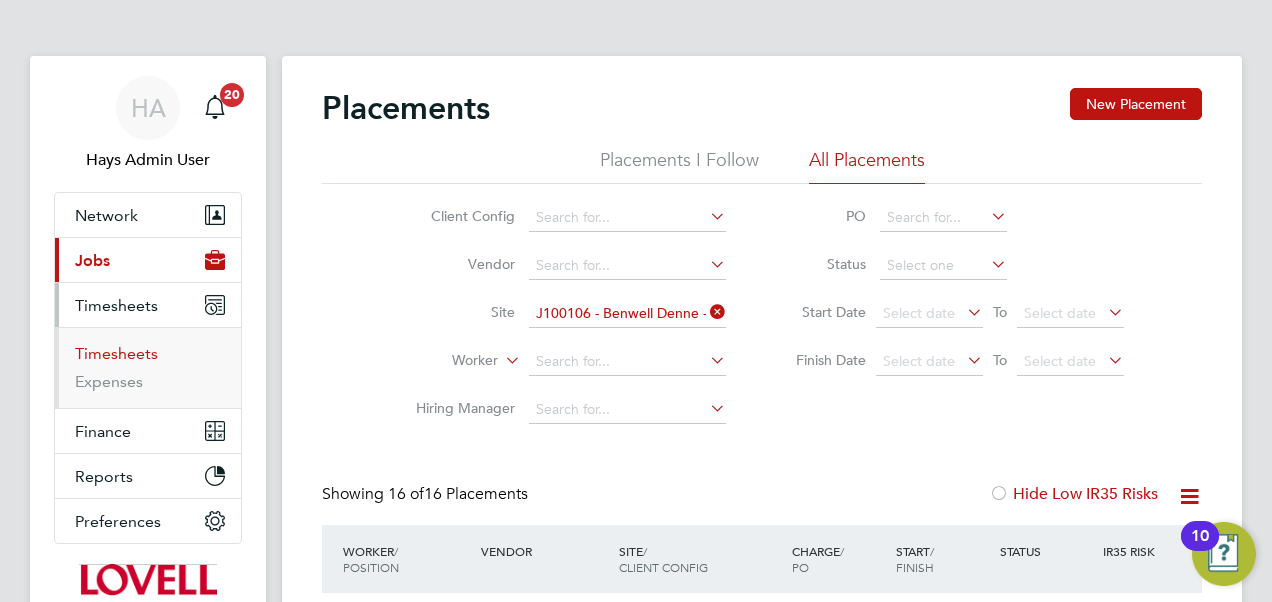 click on "Timesheets" at bounding box center [116, 353] 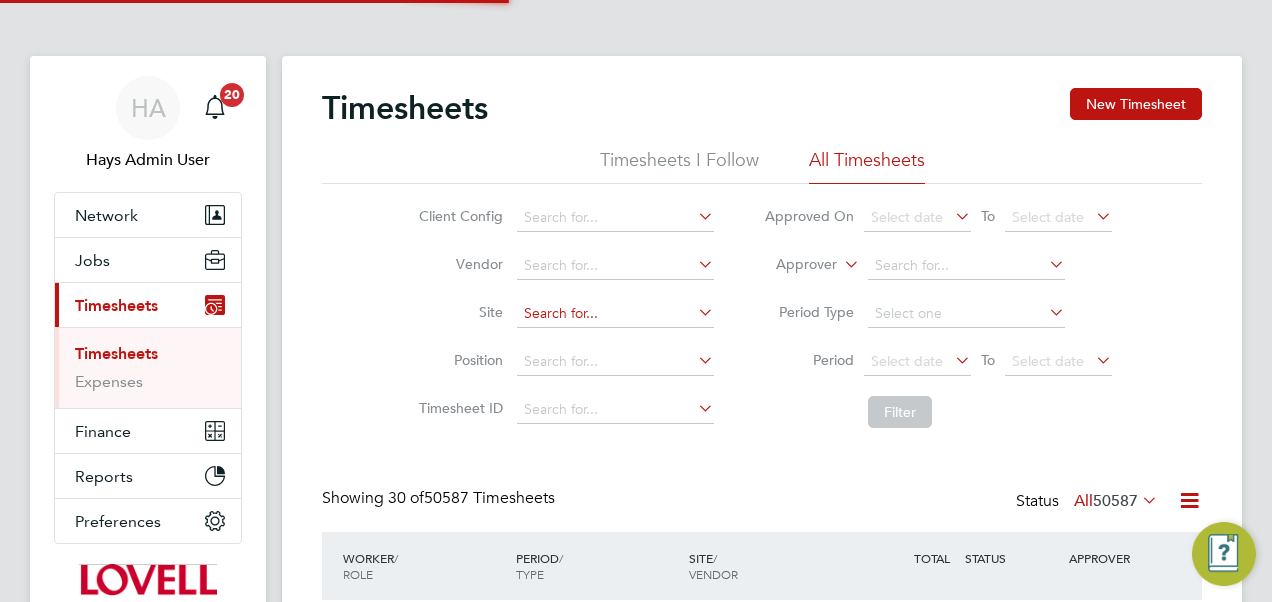 click 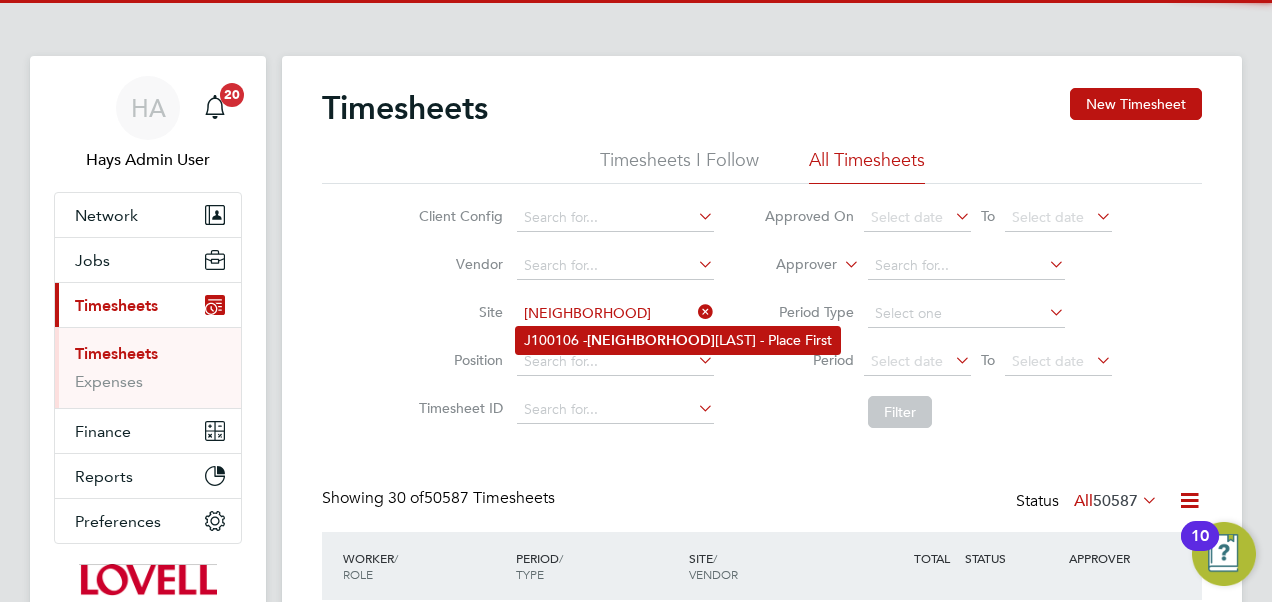click on "J100106 -  Benwell  Denne - Place First" 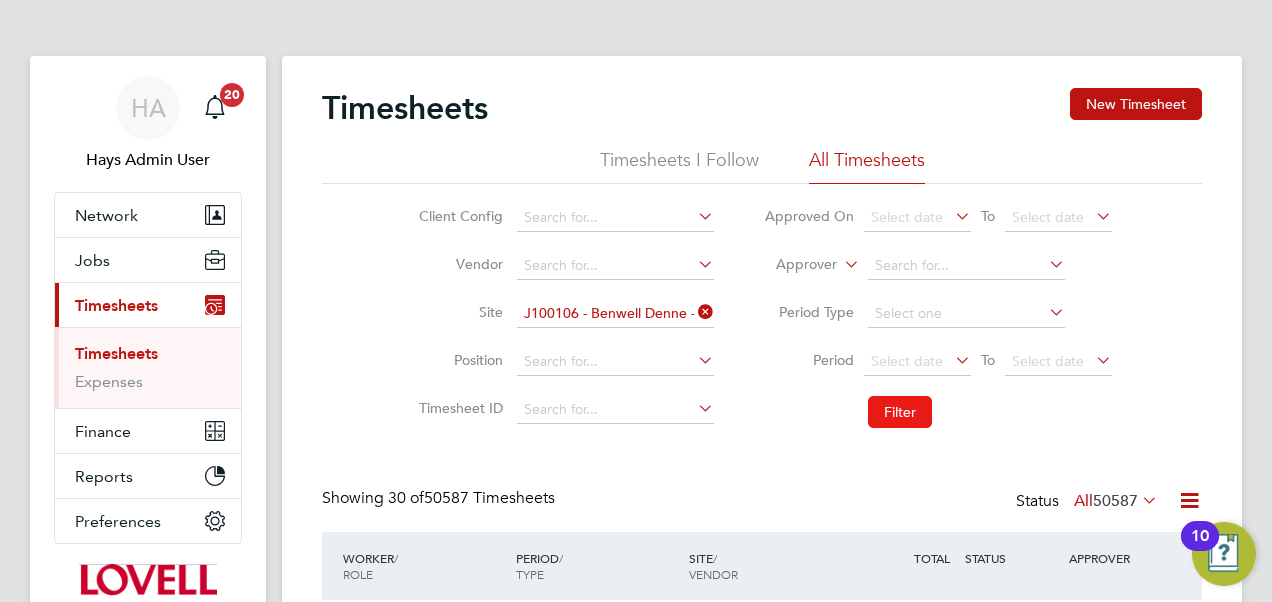 click on "Filter" 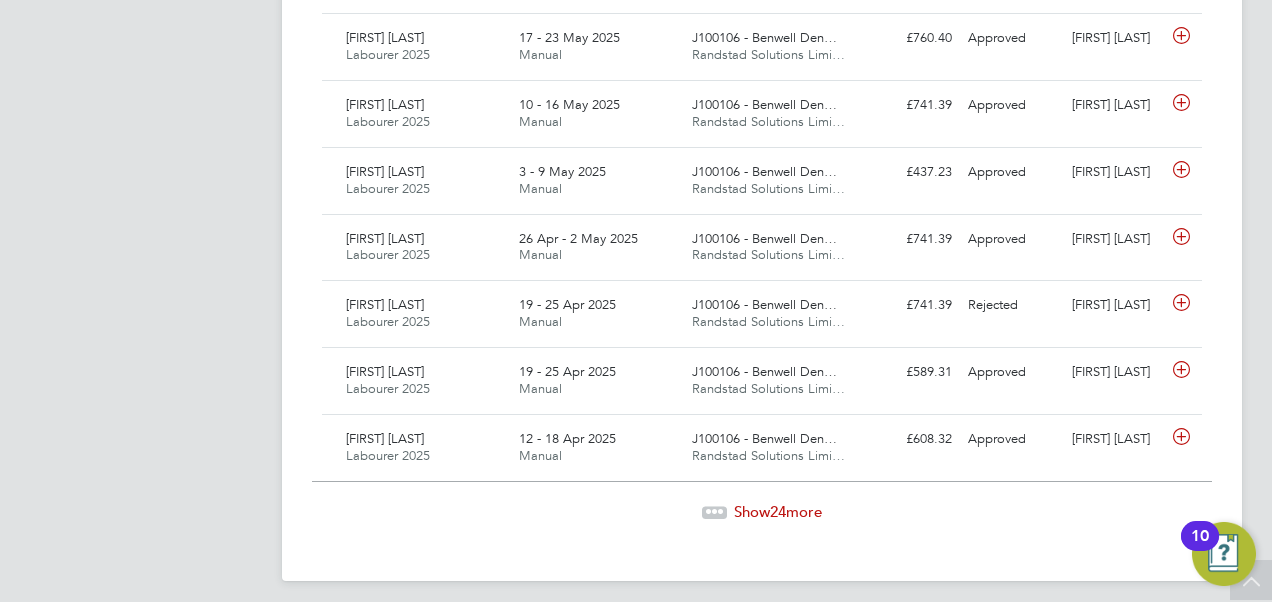 click on "24" 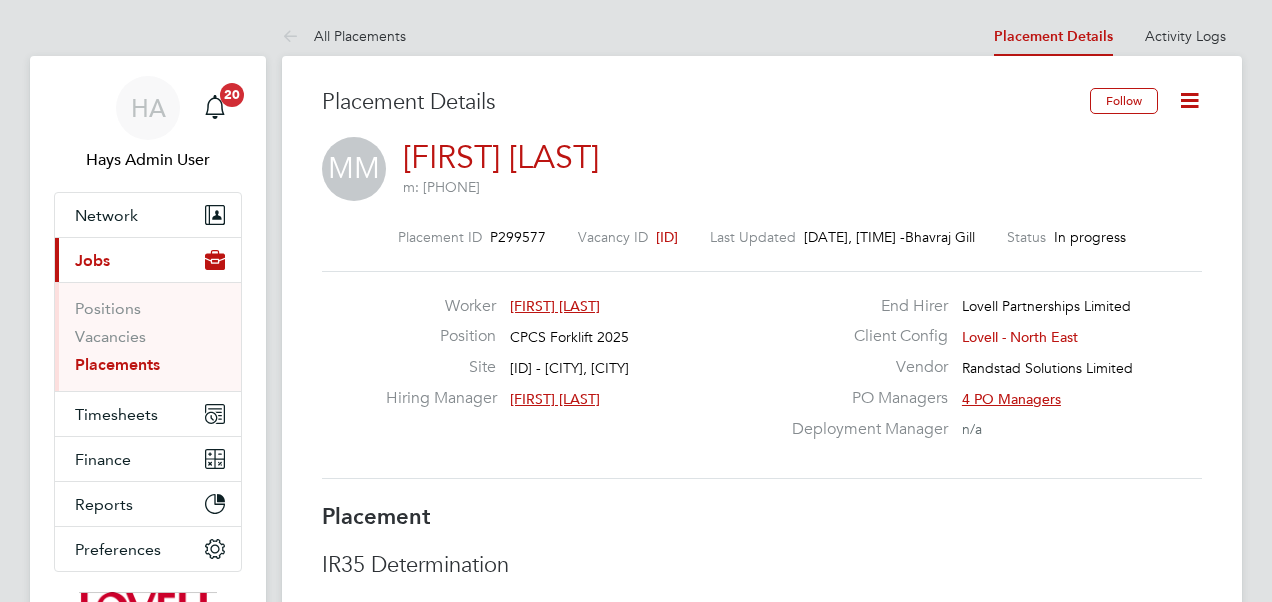 scroll, scrollTop: 0, scrollLeft: 0, axis: both 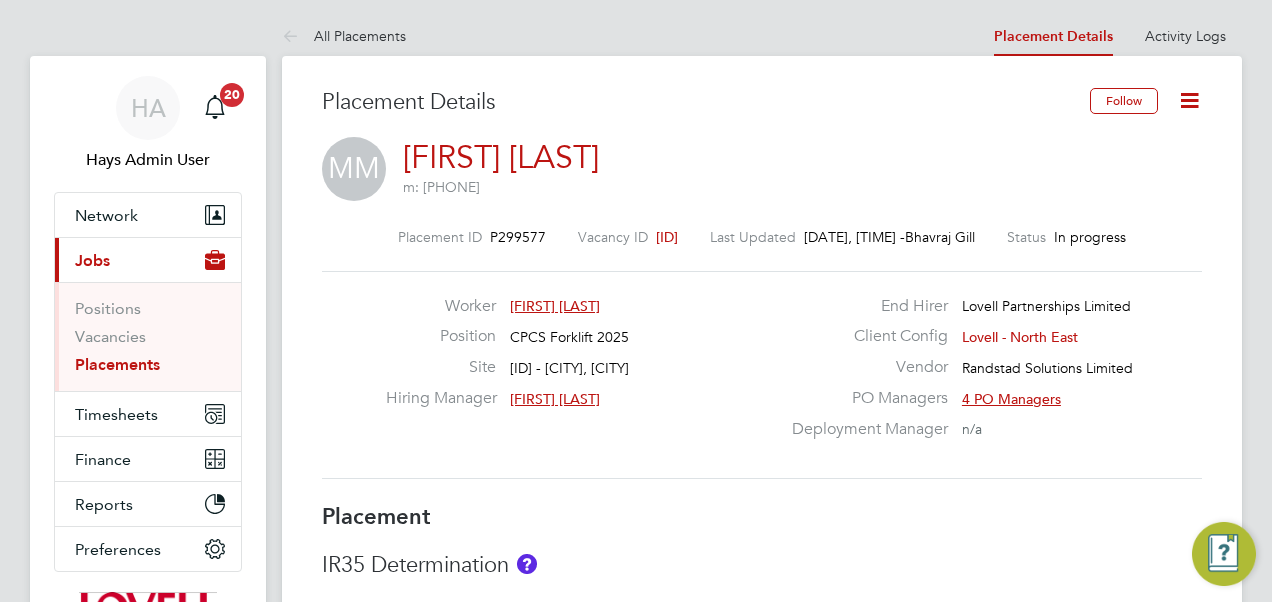 click 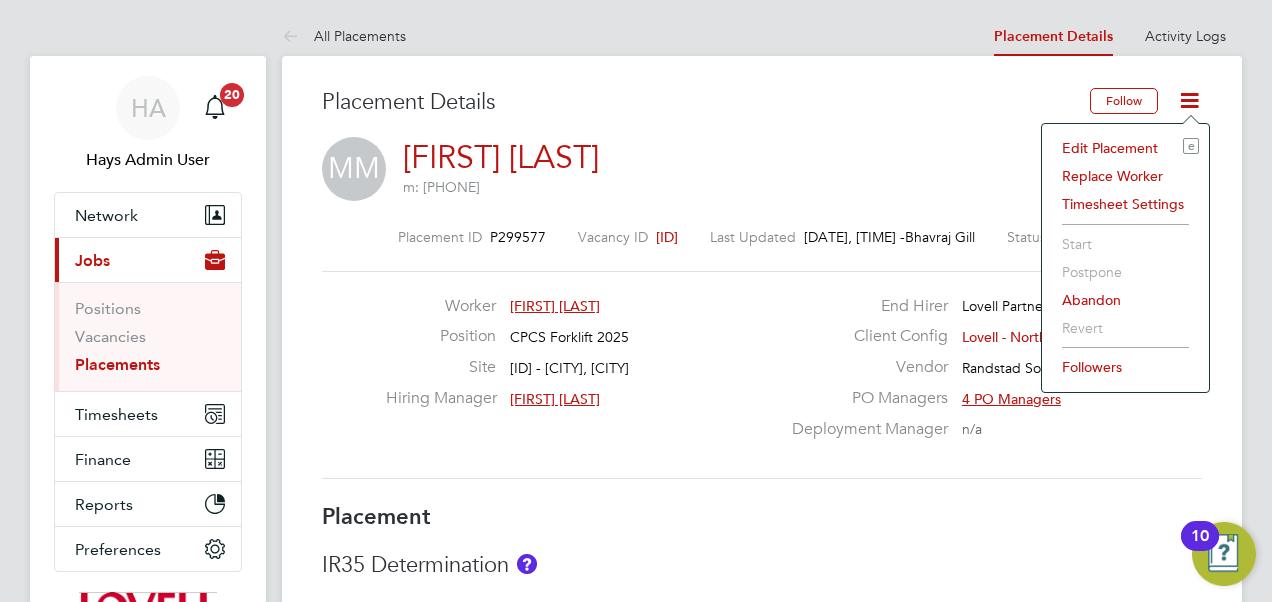 click on "Edit Placement e" 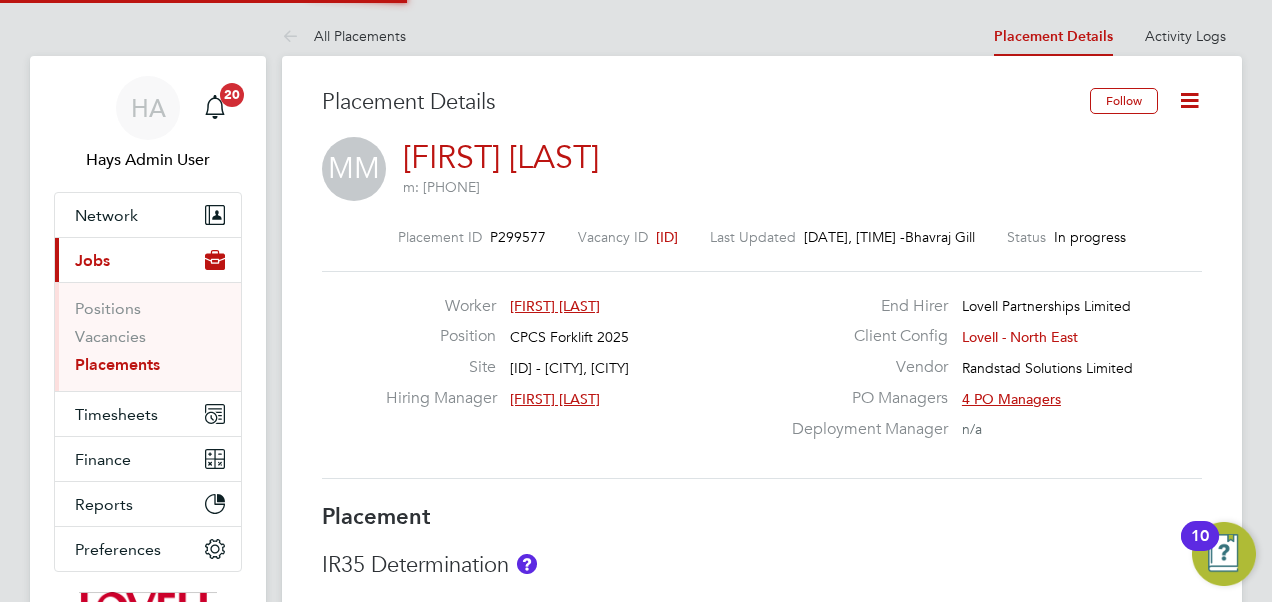 type on "[FIRST] [LAST]" 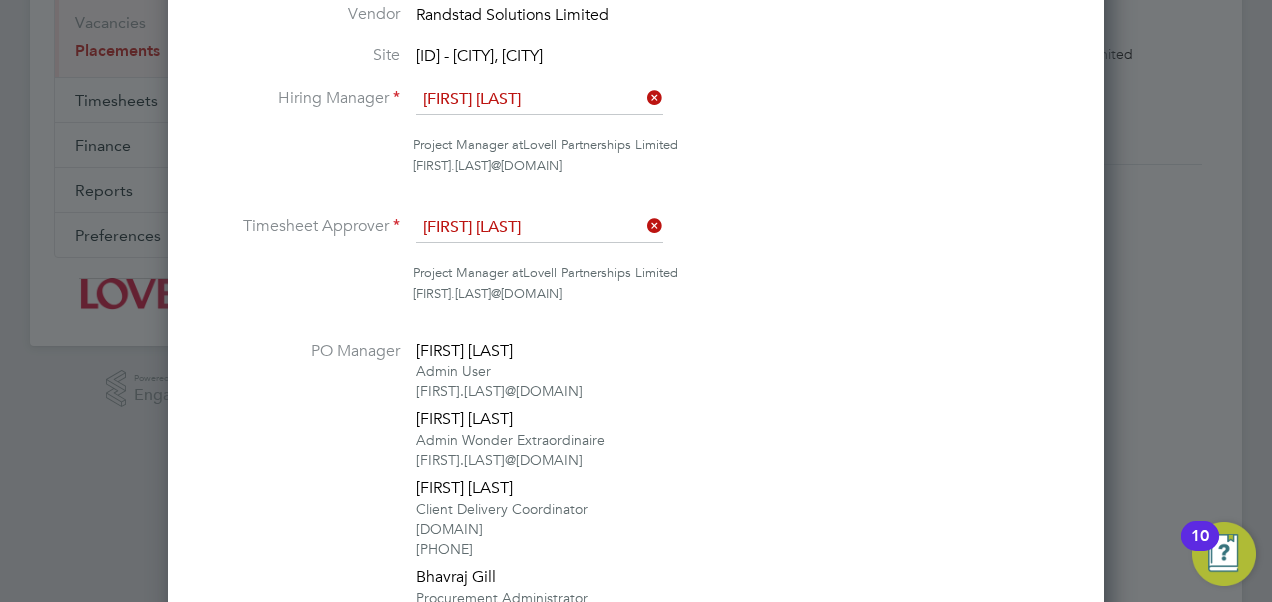 click at bounding box center (643, 226) 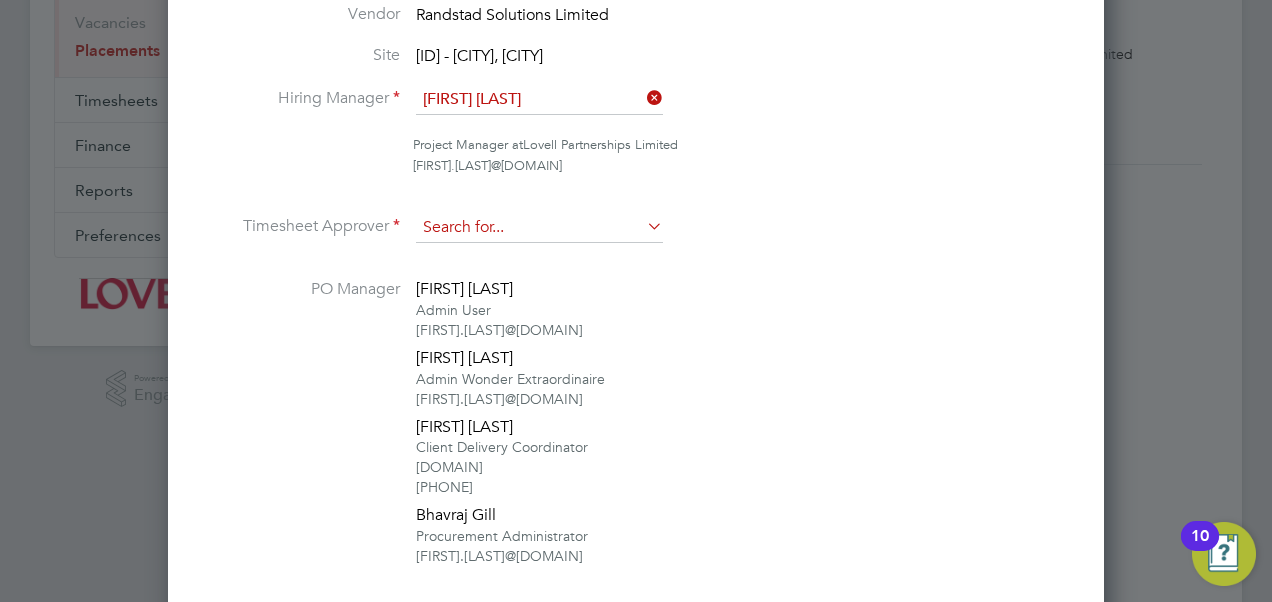 click at bounding box center [539, 228] 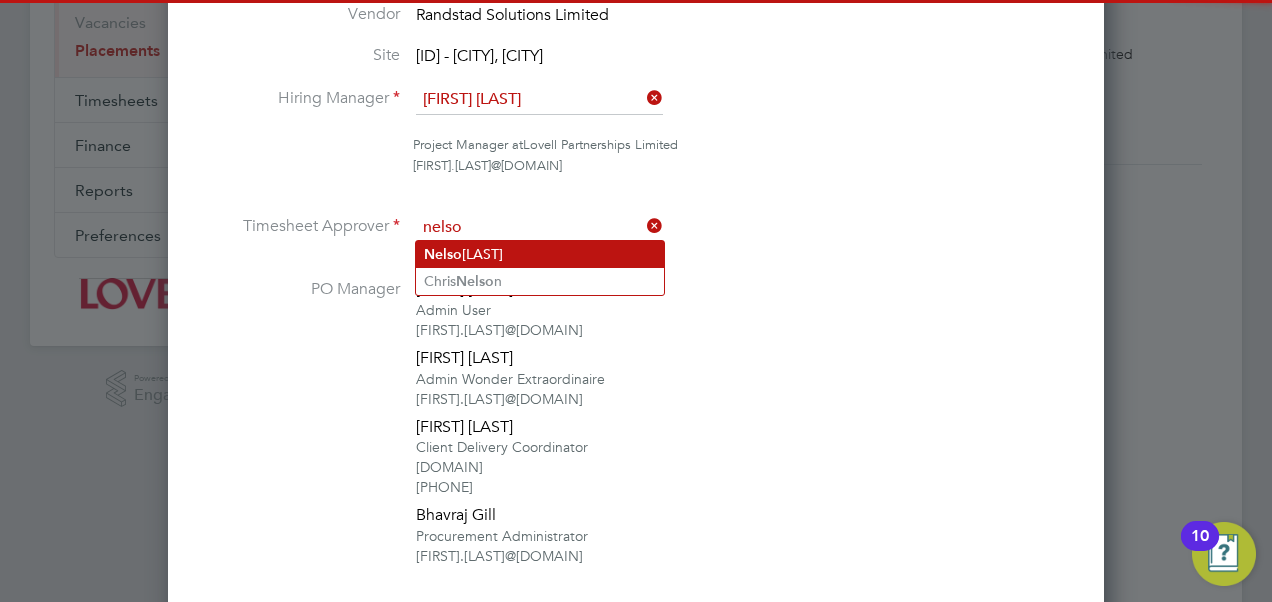 click on "Nelso n Bonotti" 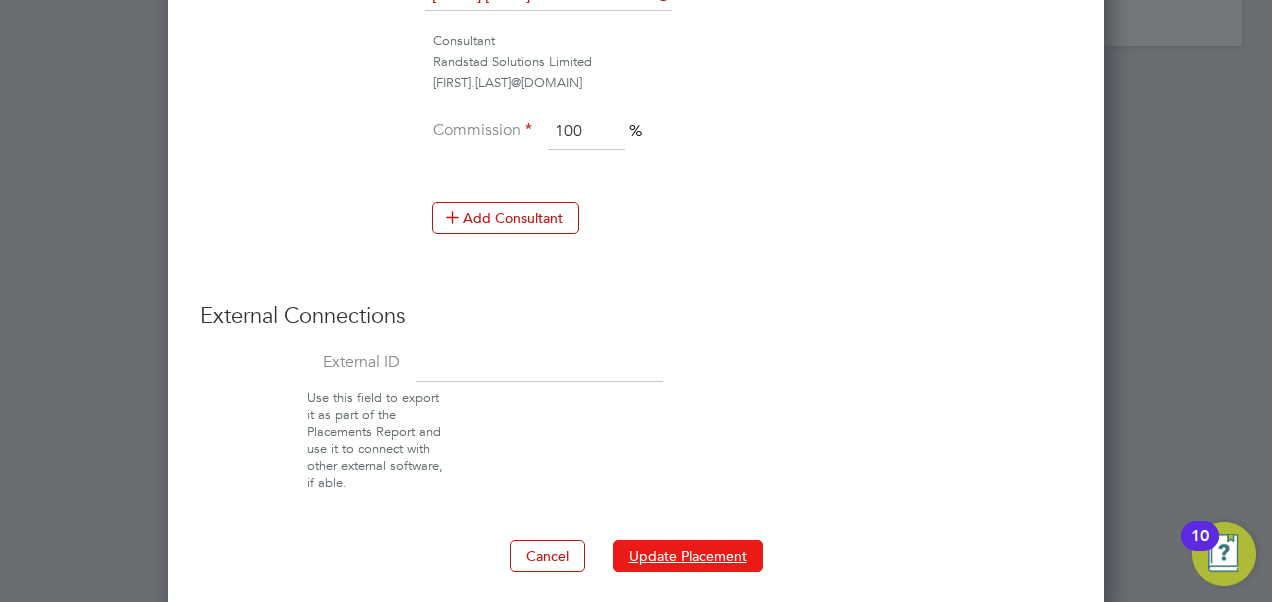 click on "Update Placement" at bounding box center (688, 556) 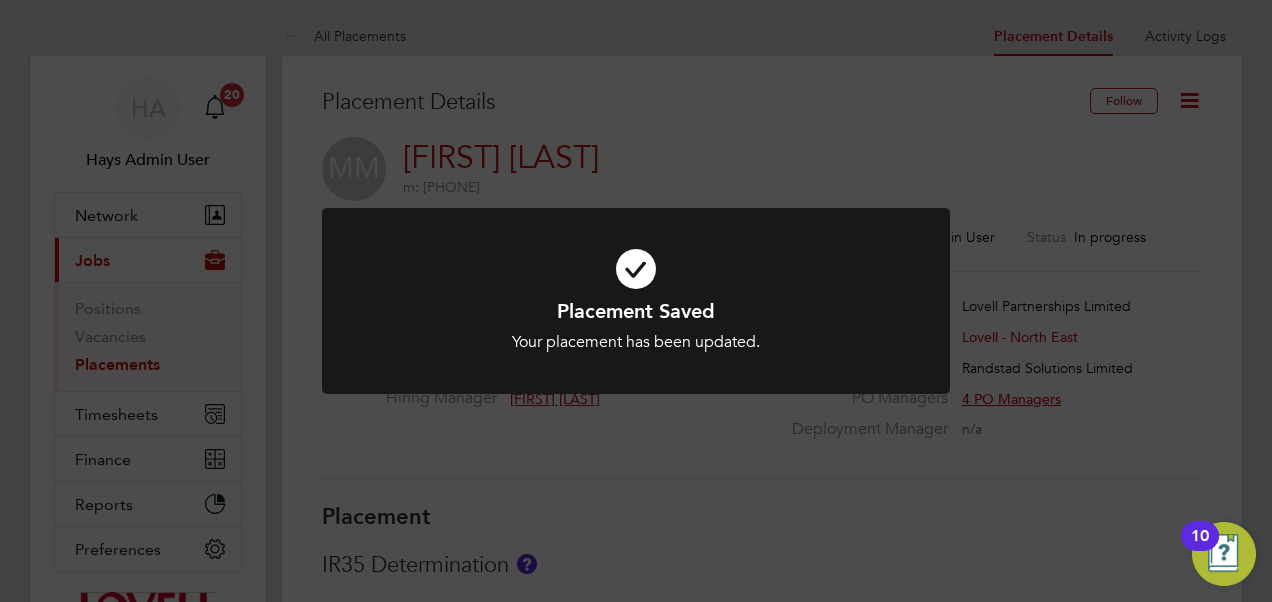 click on "Placement Saved Your placement has been updated. Cancel Okay" 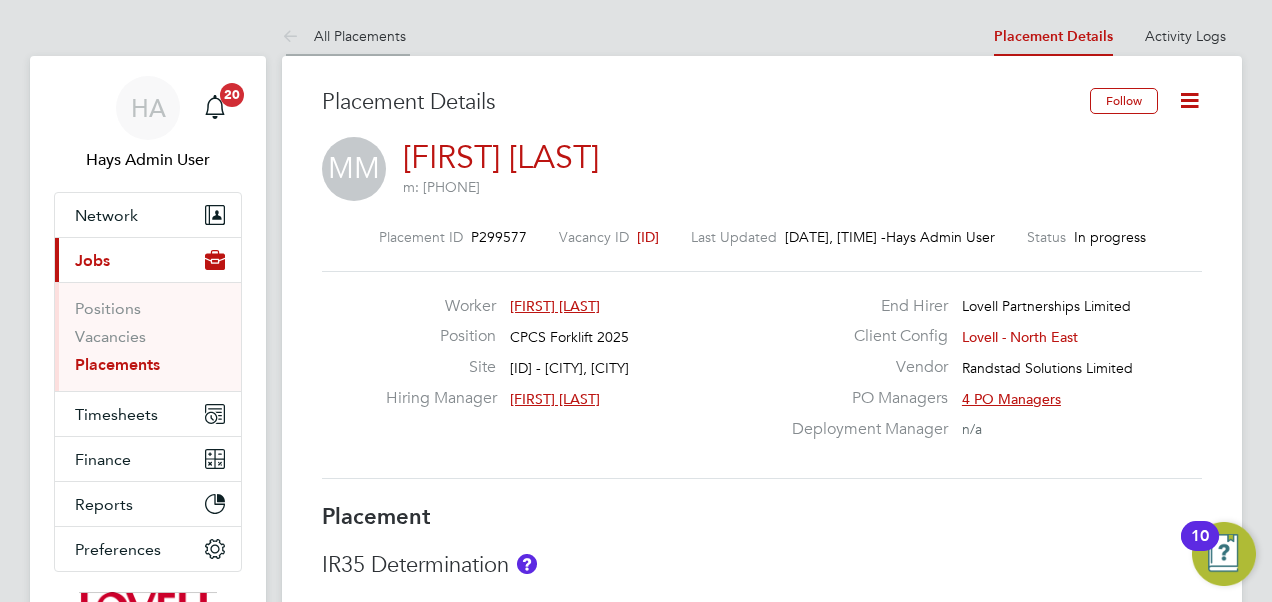 click on "All Placements" at bounding box center [344, 36] 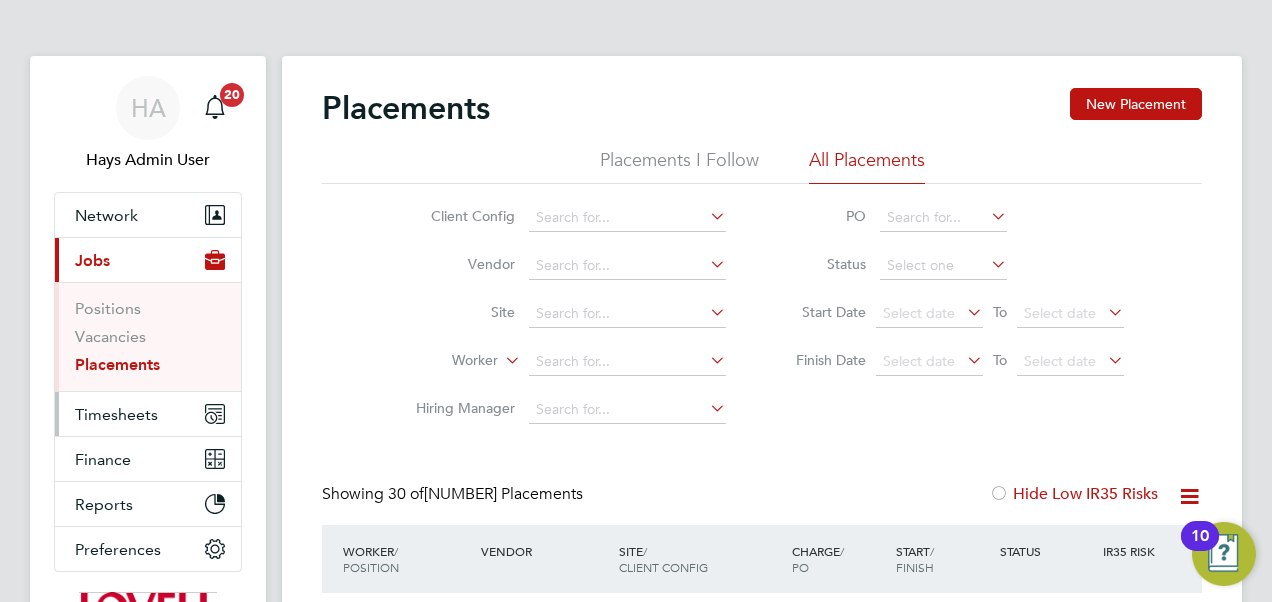 click on "Timesheets" at bounding box center [116, 414] 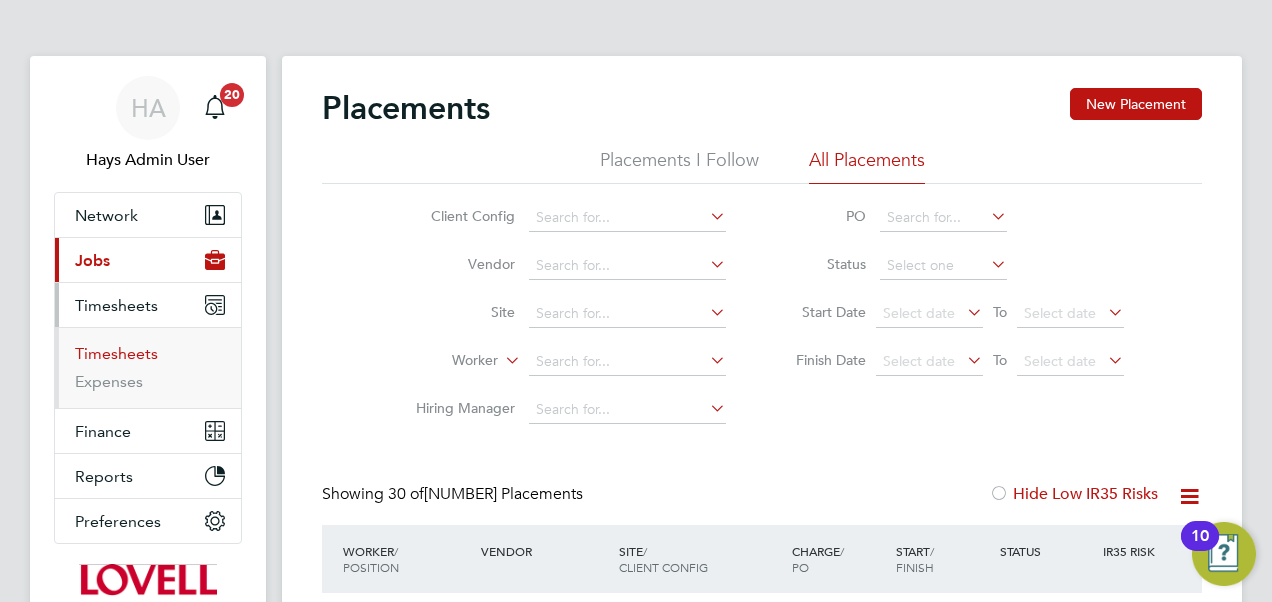 click on "Timesheets" at bounding box center (116, 353) 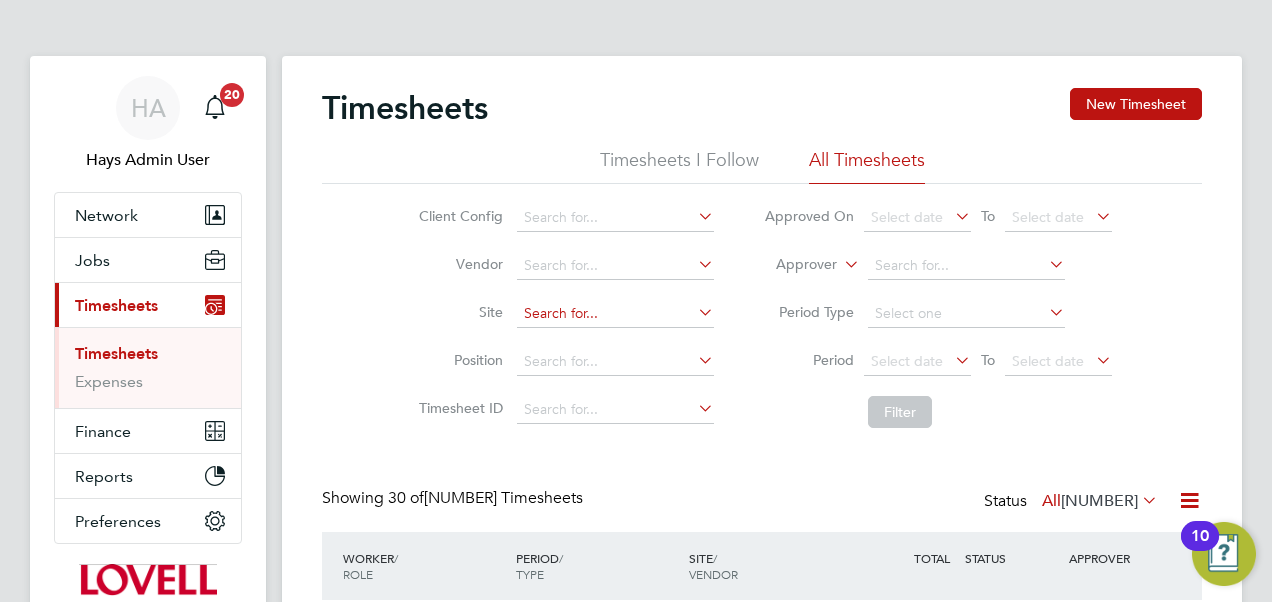 click 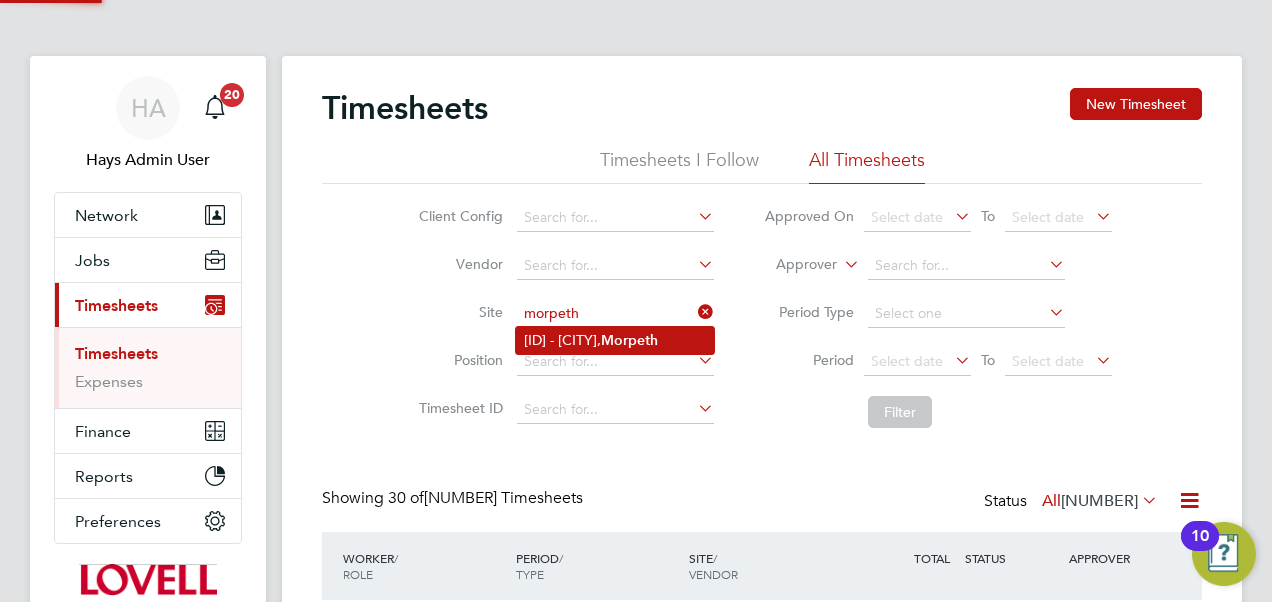 click on "J100102 - Northgate,  Morpeth" 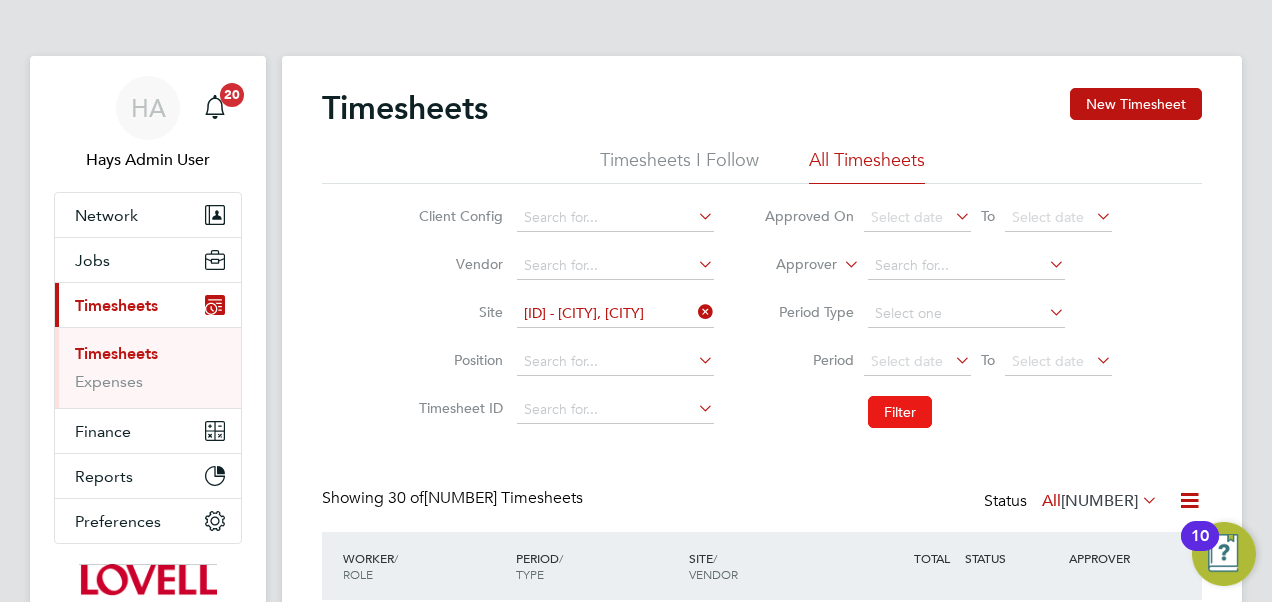 click on "Filter" 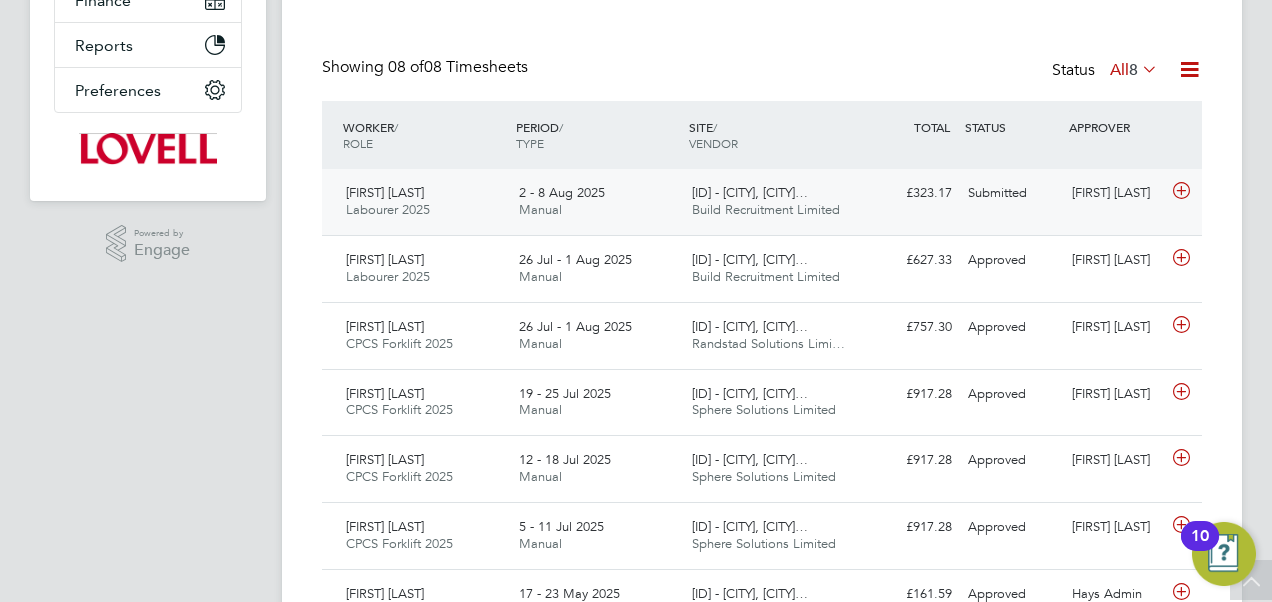 click on "2 - 8 Aug 2025 Manual" 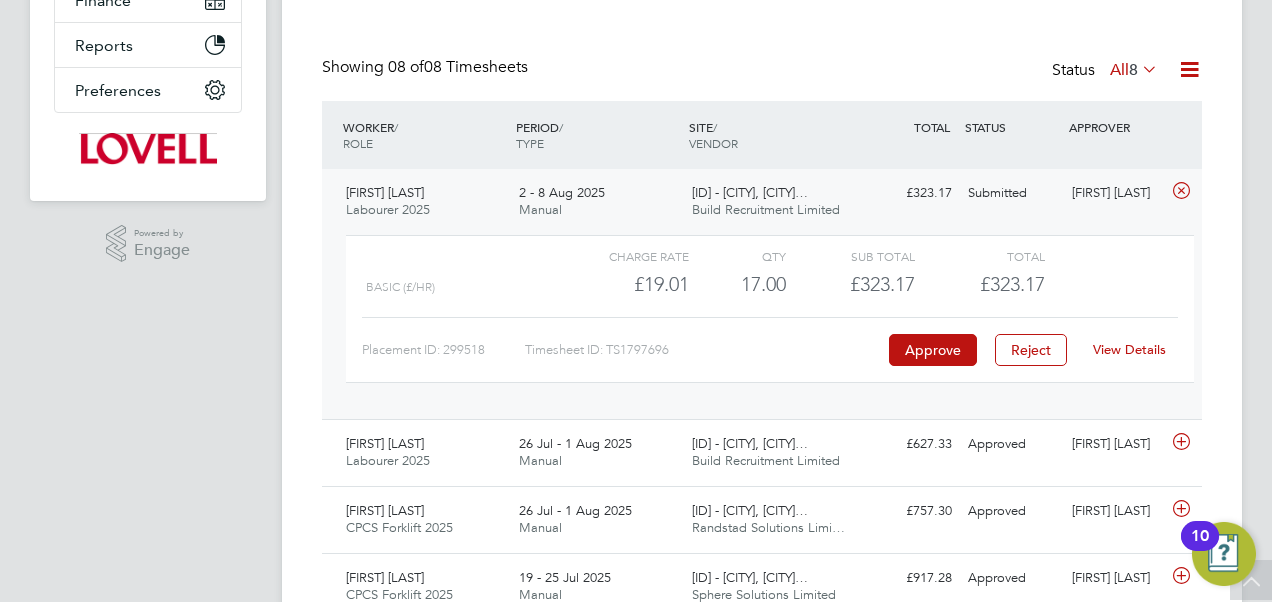 click on "View Details" 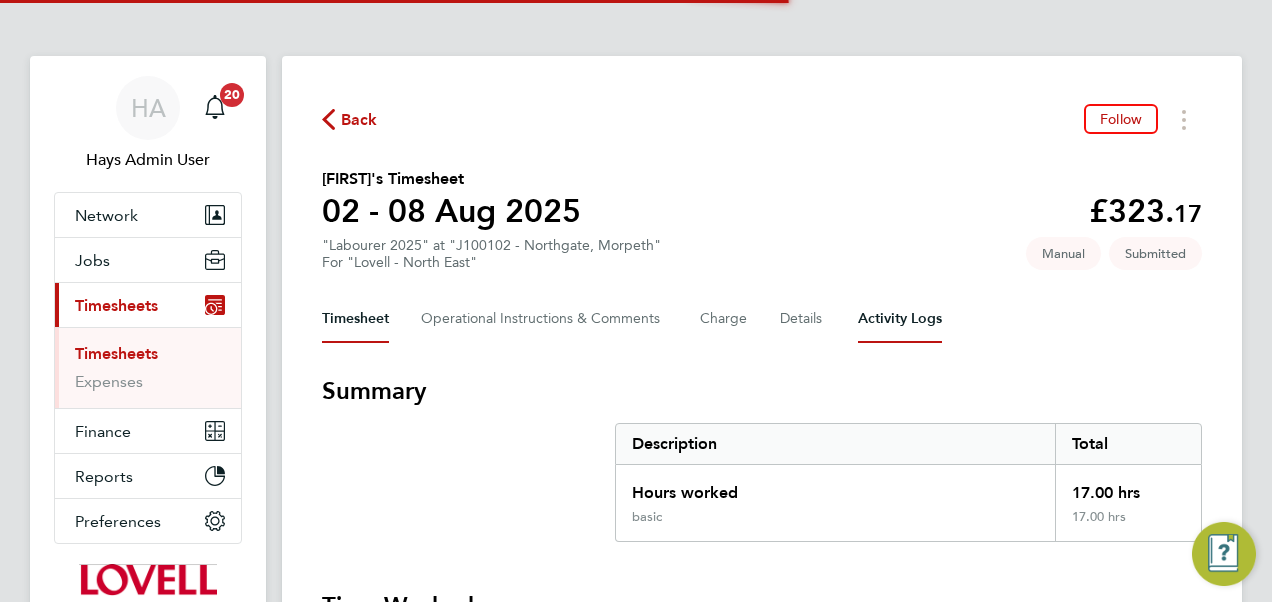 scroll, scrollTop: 0, scrollLeft: 0, axis: both 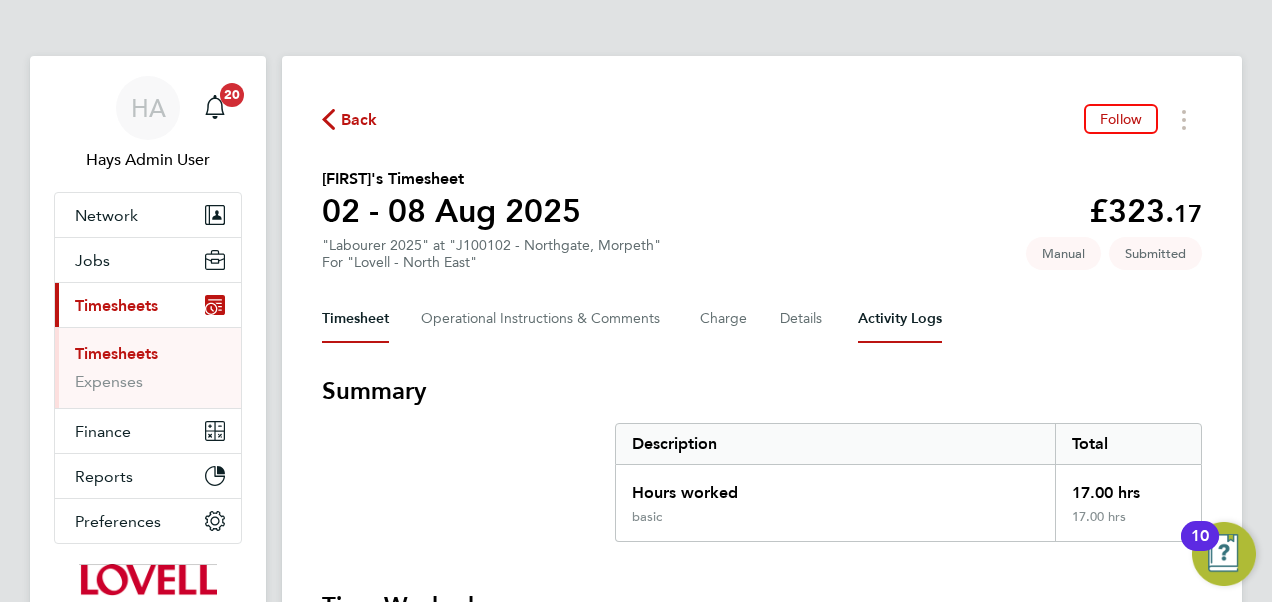 click on "Activity Logs" at bounding box center [900, 319] 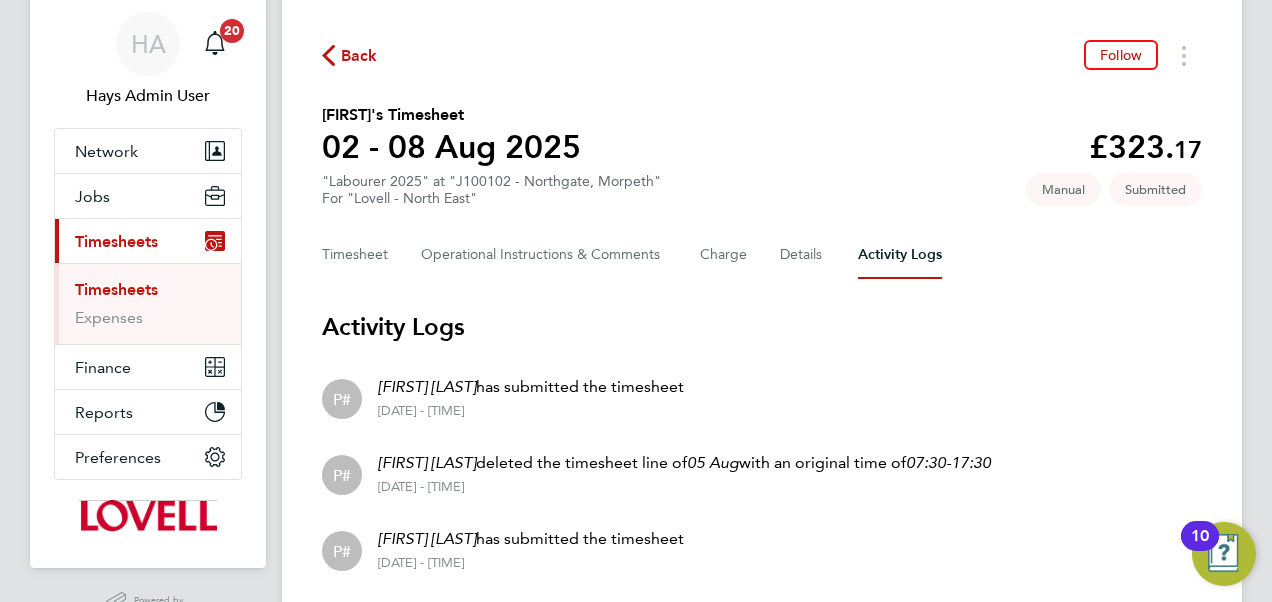 scroll, scrollTop: 0, scrollLeft: 0, axis: both 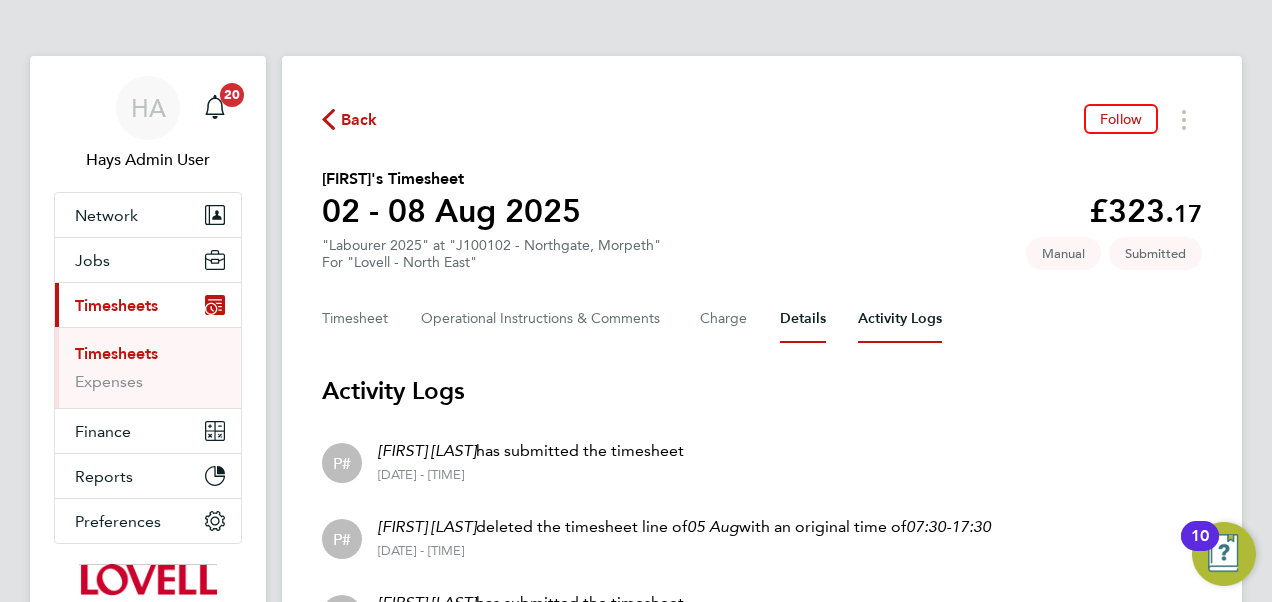 click on "Details" at bounding box center [803, 319] 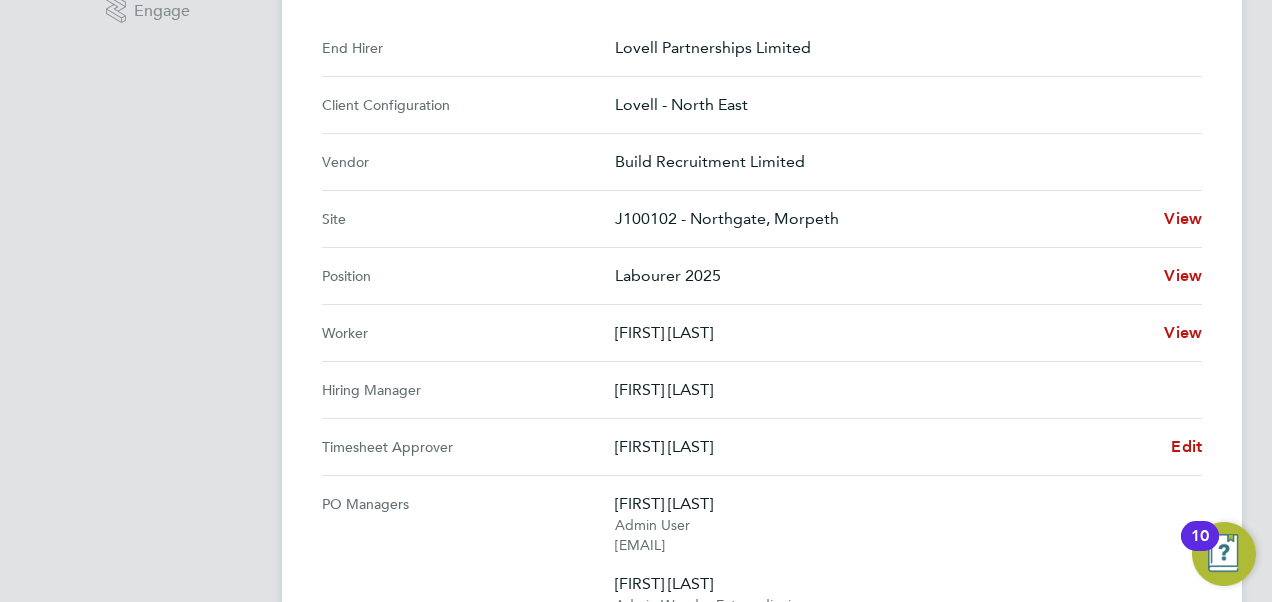 scroll, scrollTop: 674, scrollLeft: 0, axis: vertical 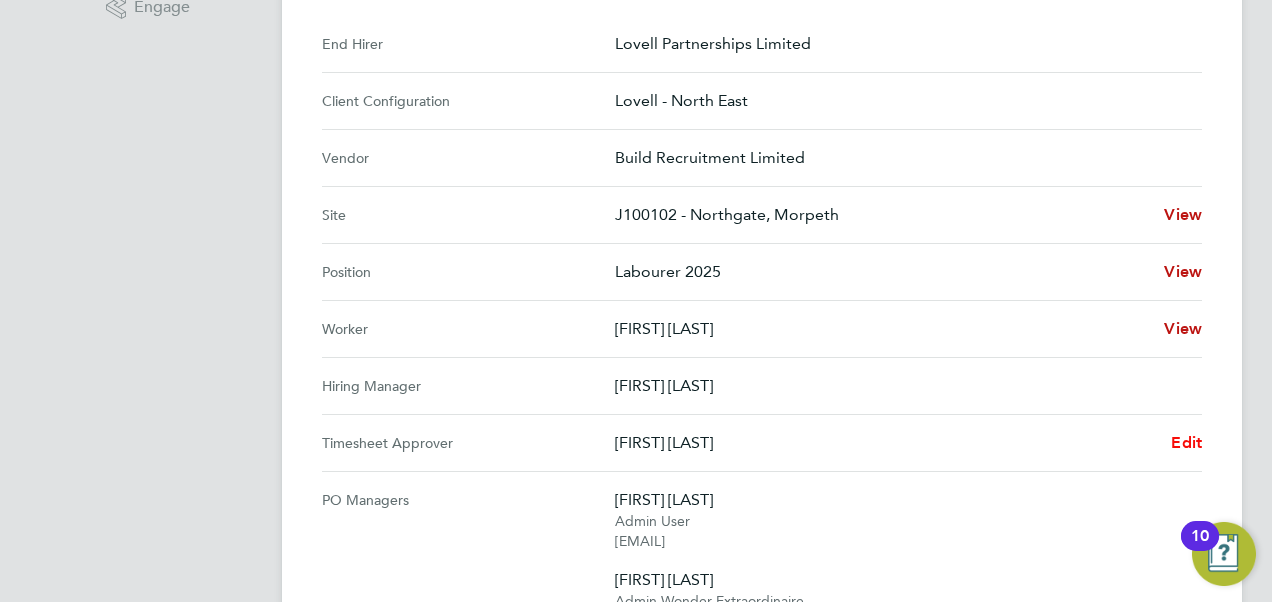 click on "Edit" at bounding box center (1186, 442) 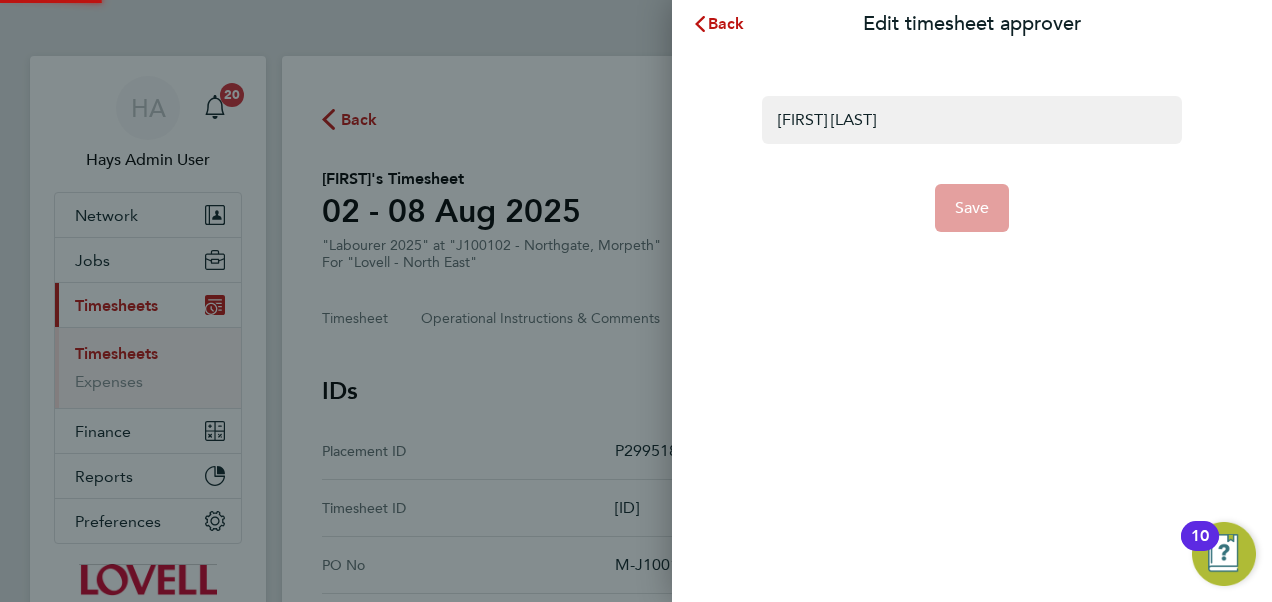 scroll, scrollTop: 0, scrollLeft: 0, axis: both 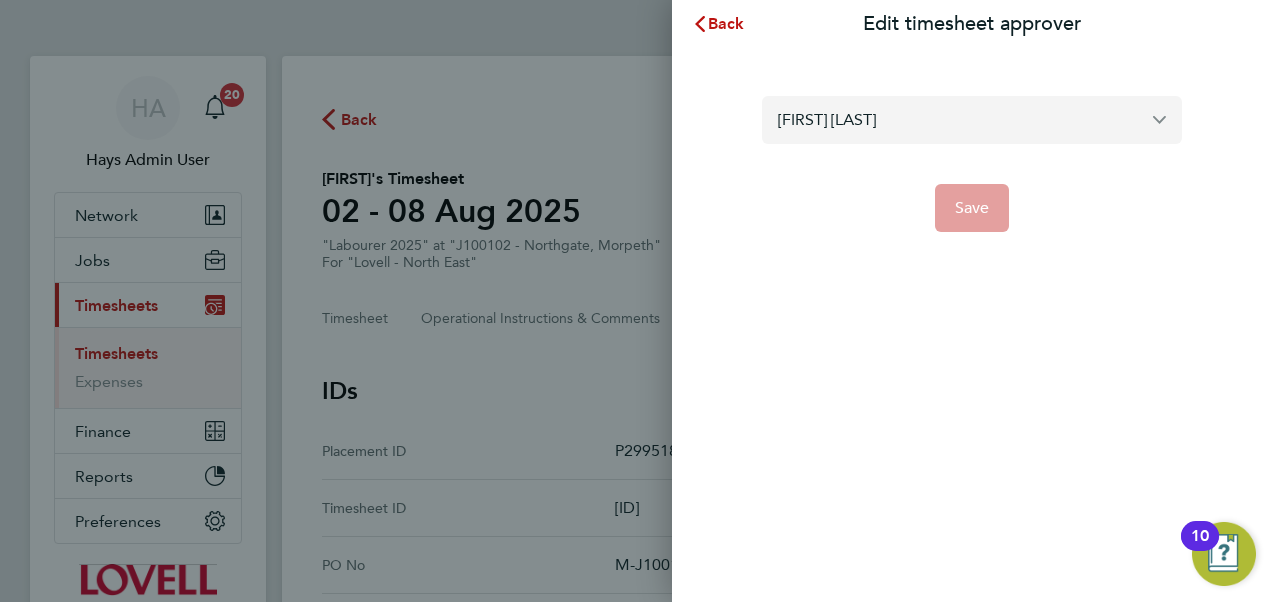 click on "[FIRST] [LAST]" at bounding box center (972, 119) 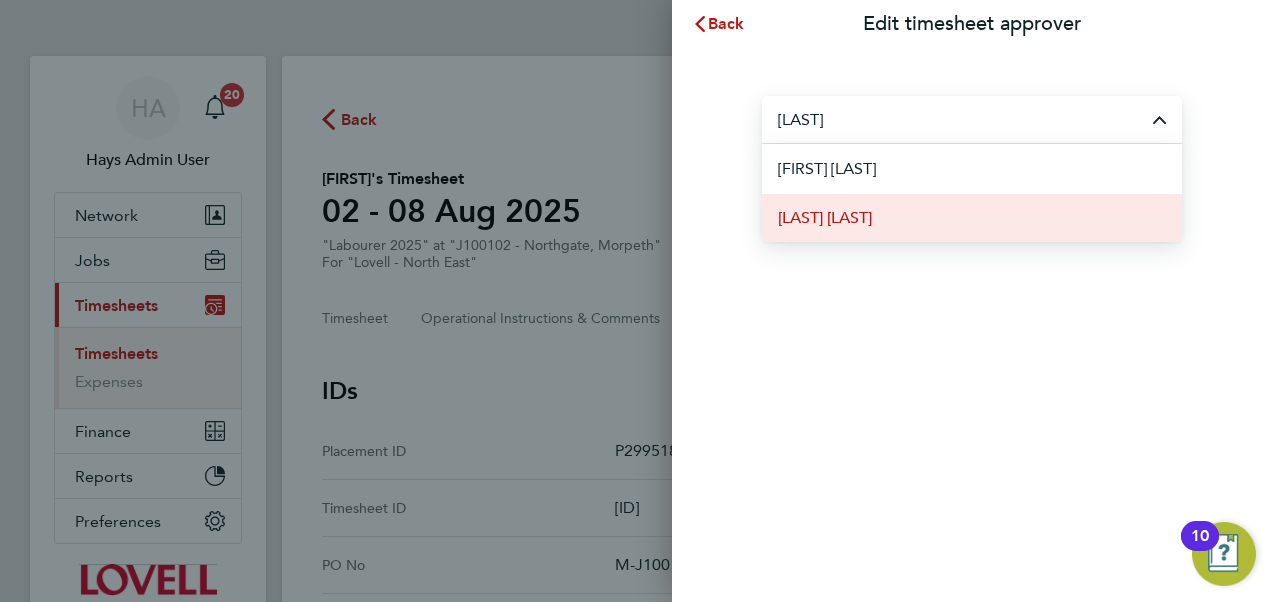 click on "[LAST] [LAST]" at bounding box center [825, 218] 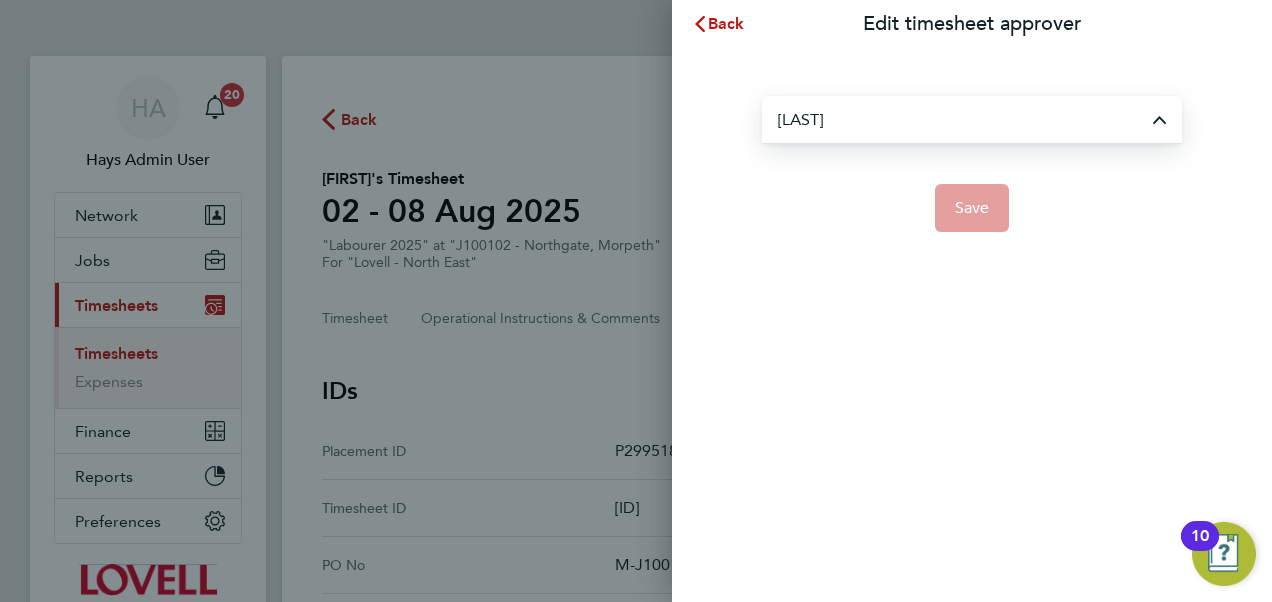 type on "[LAST] [LAST]" 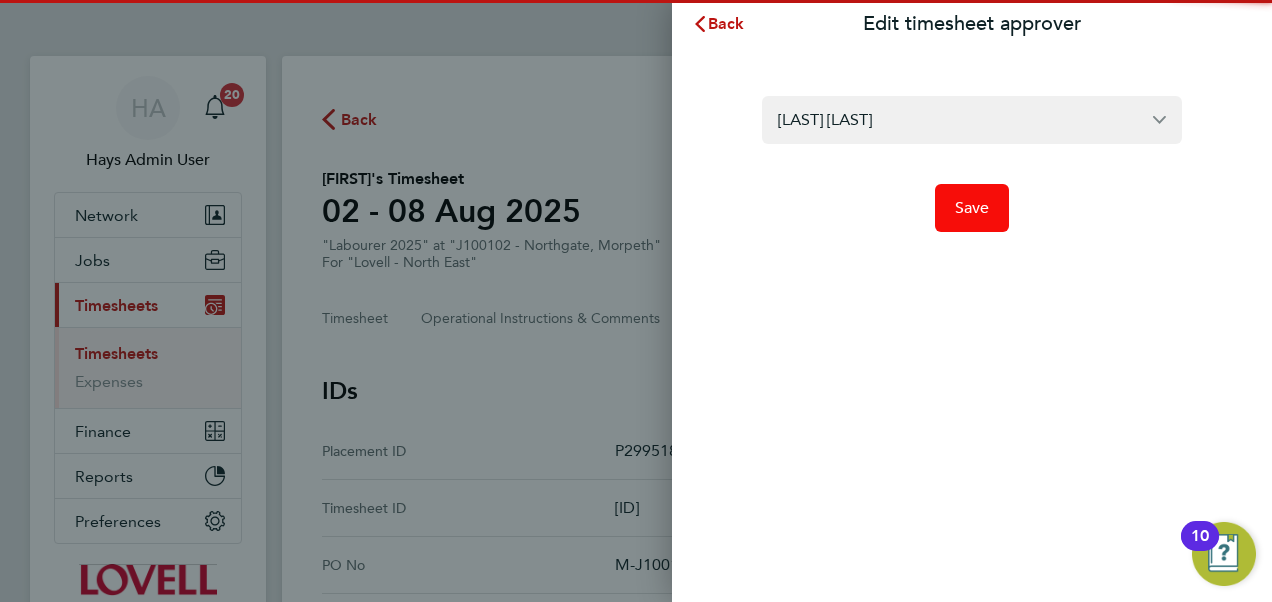 click on "Save" 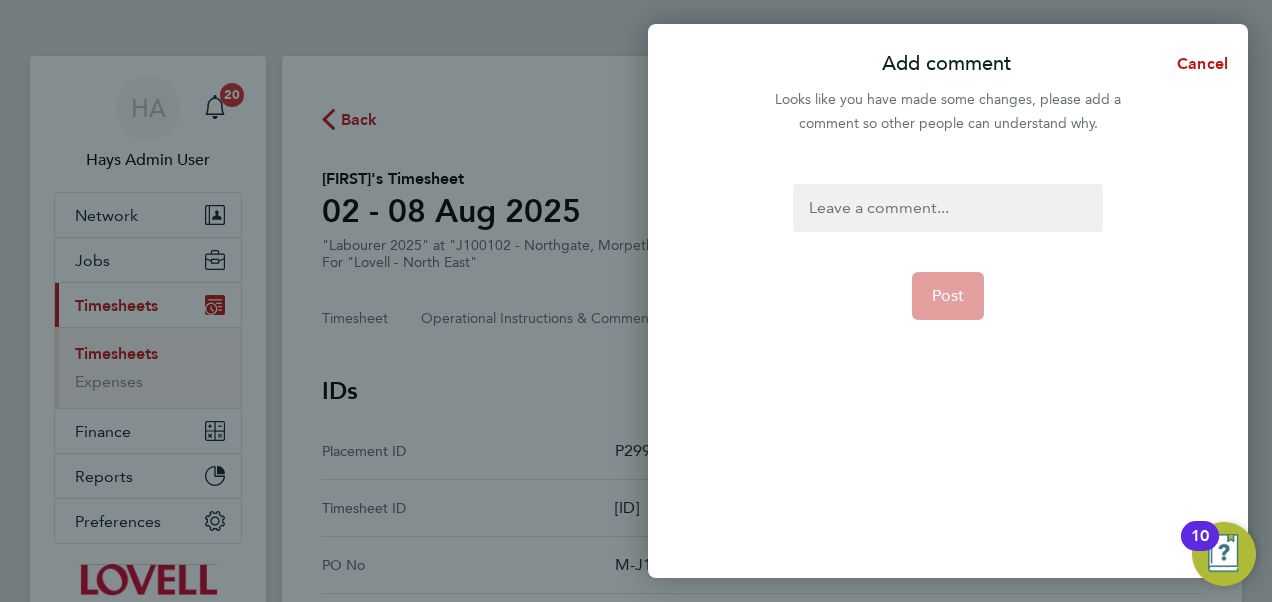 click at bounding box center [947, 208] 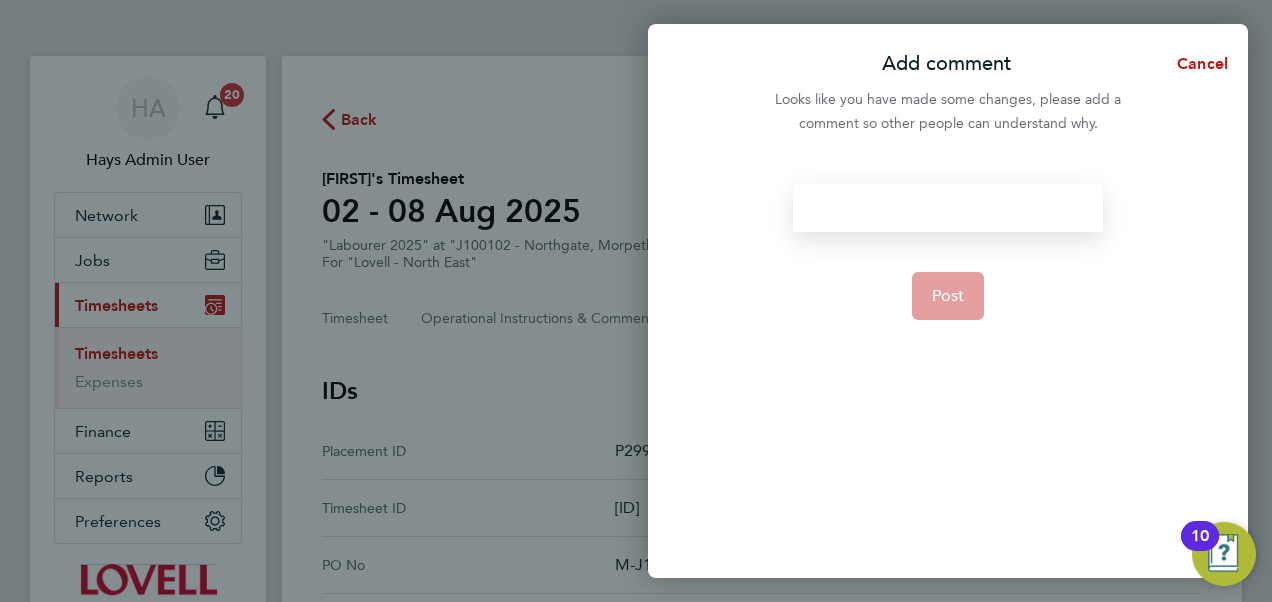 type 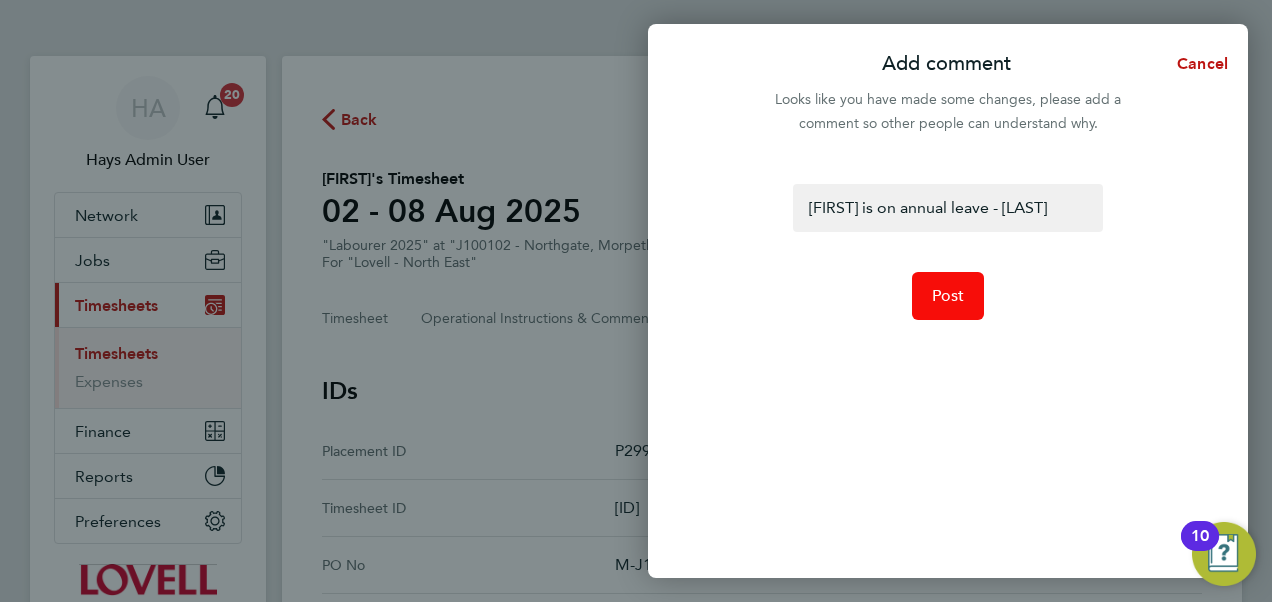 click on "Post" 